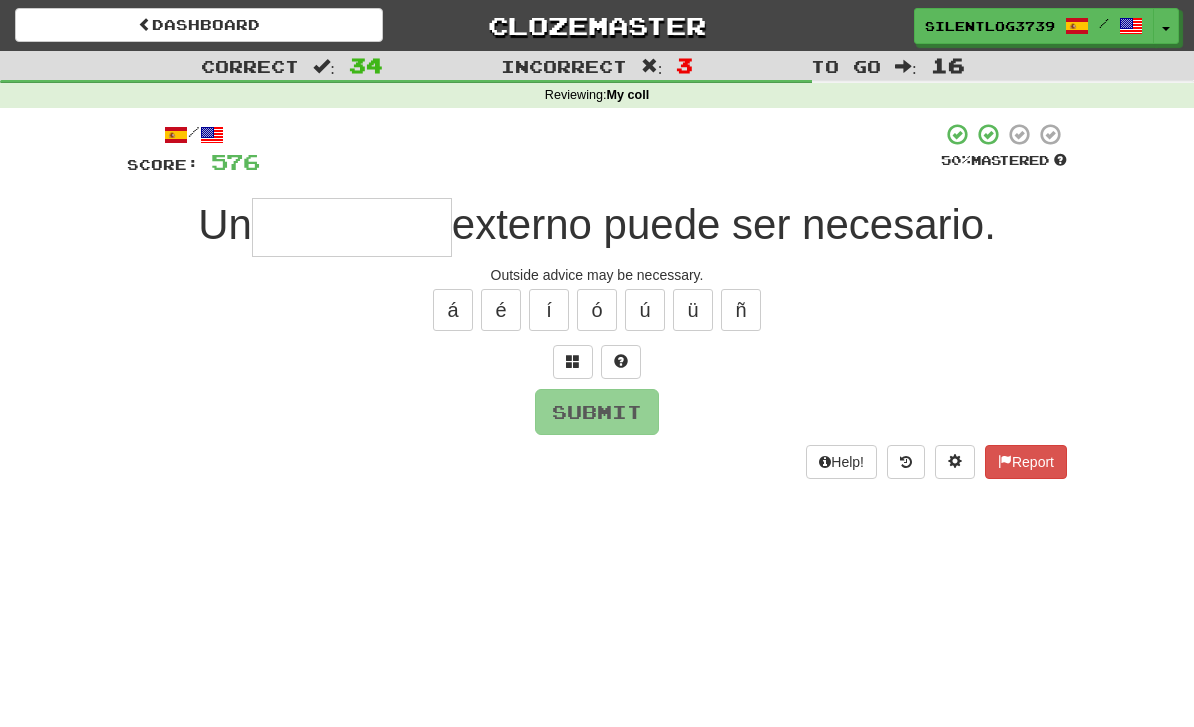 scroll, scrollTop: 0, scrollLeft: 0, axis: both 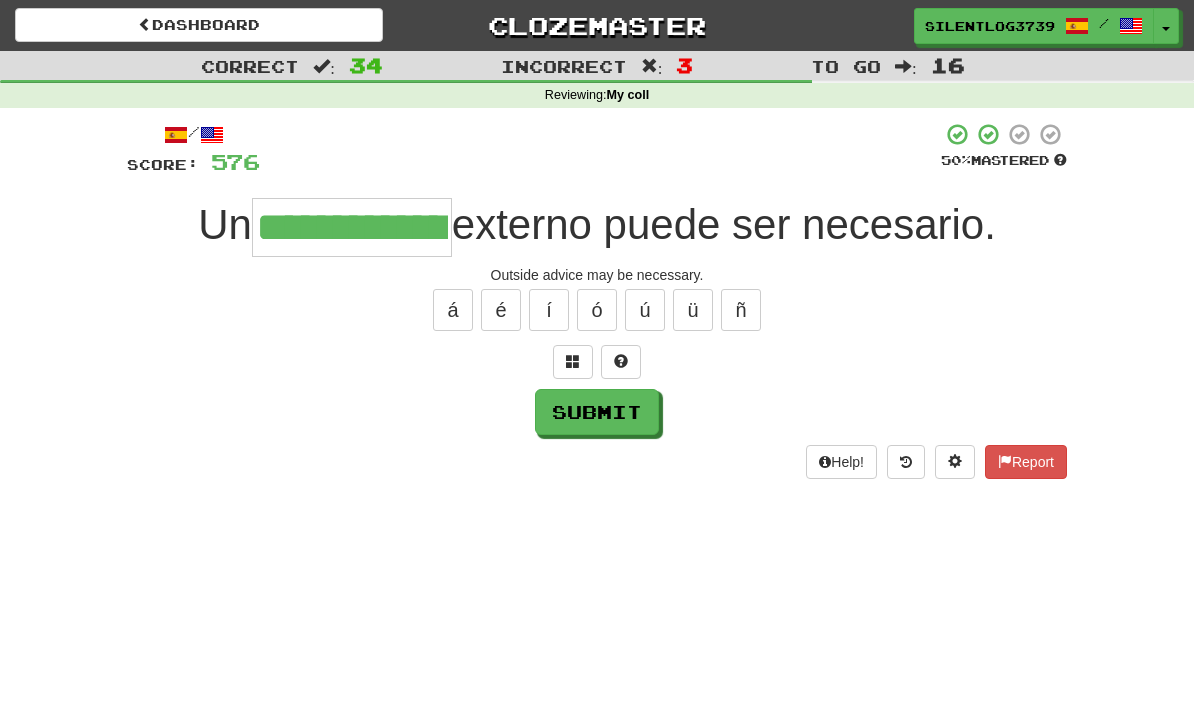 type on "**********" 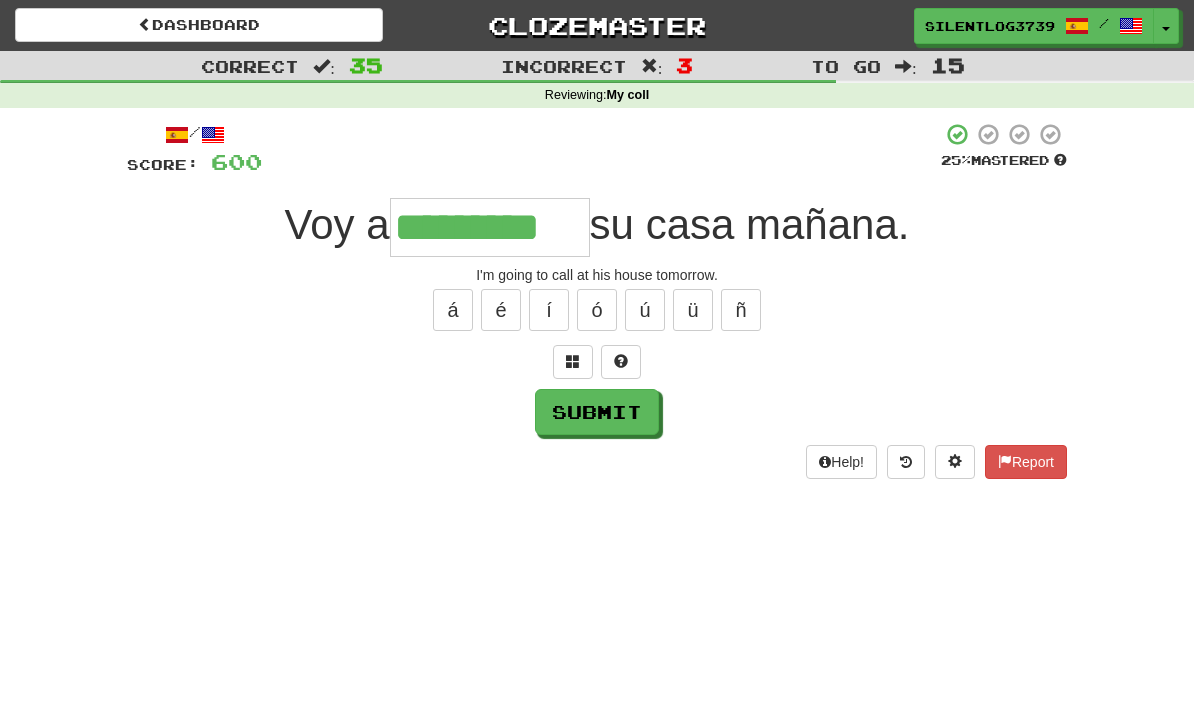 type on "*********" 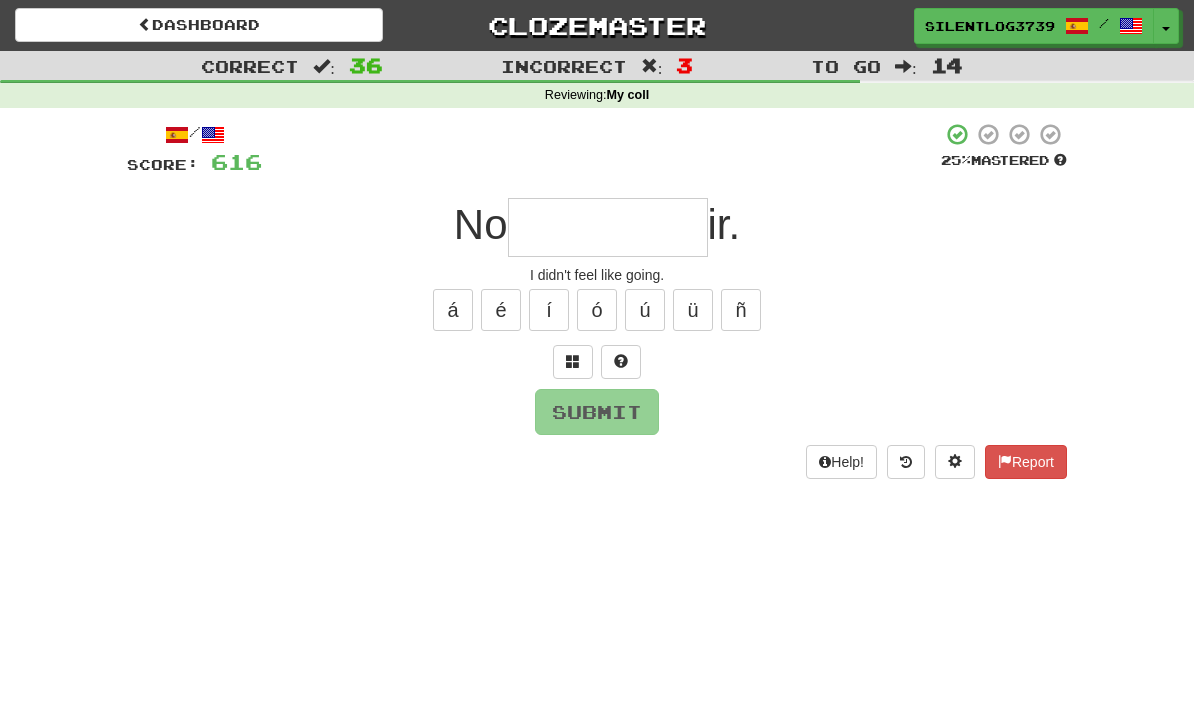 type on "*" 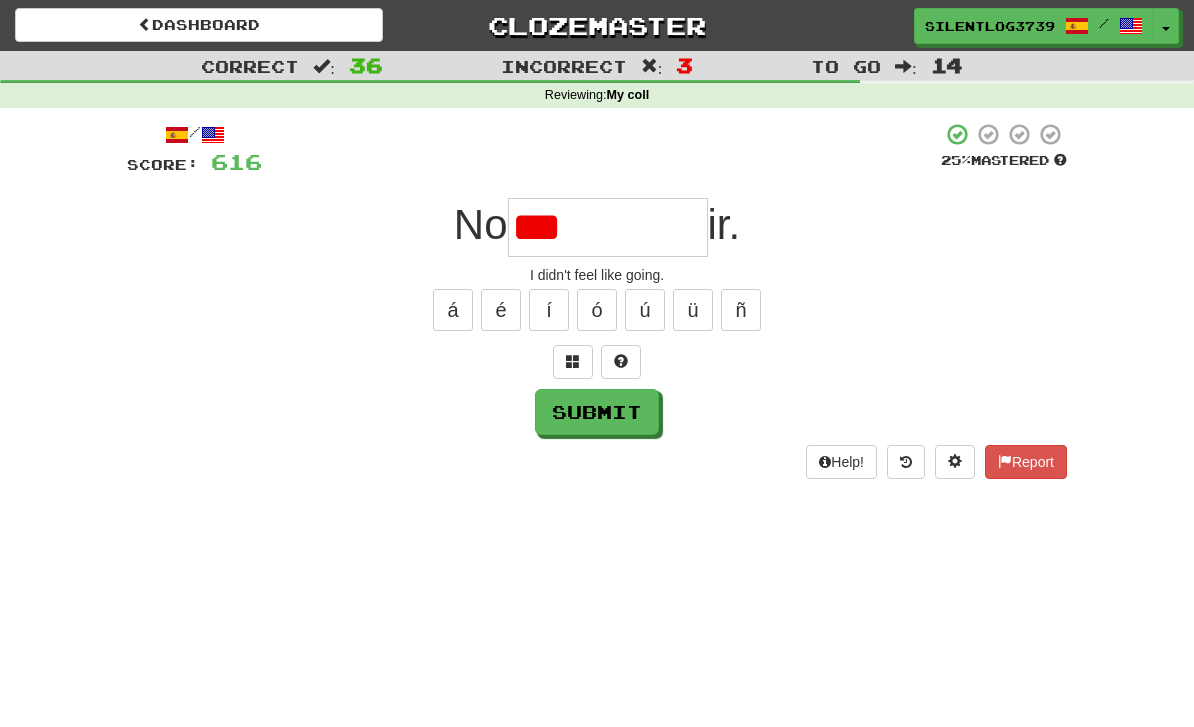 type on "**********" 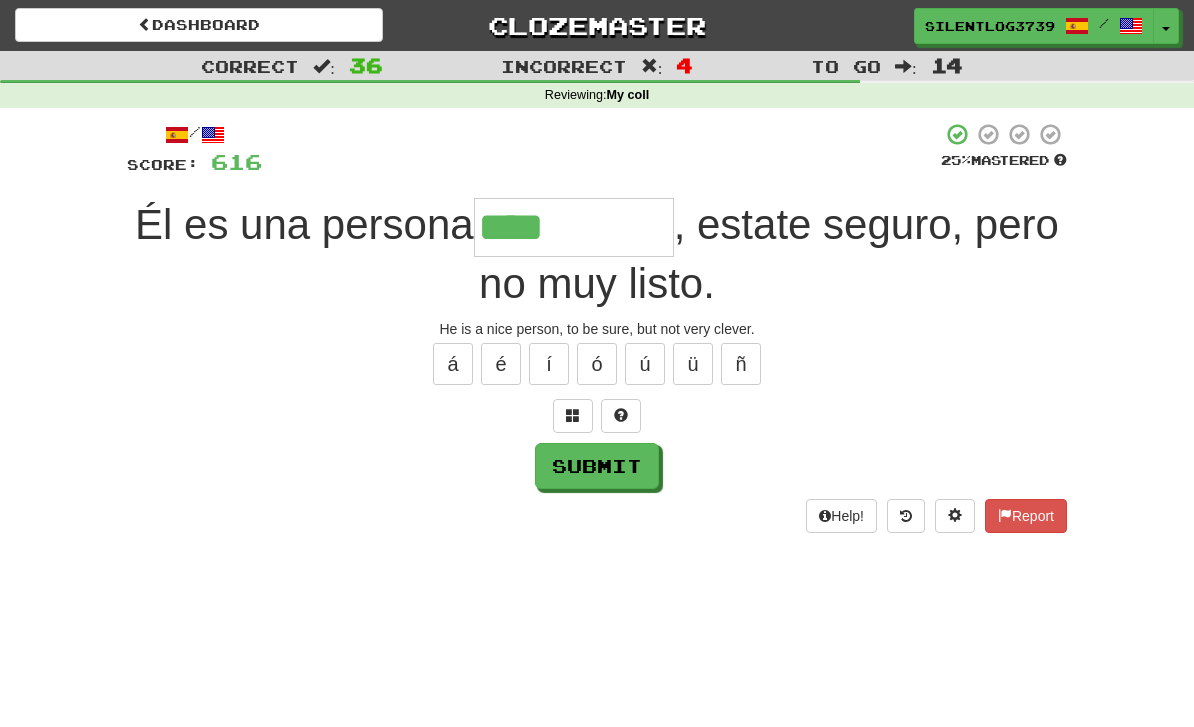 type on "****" 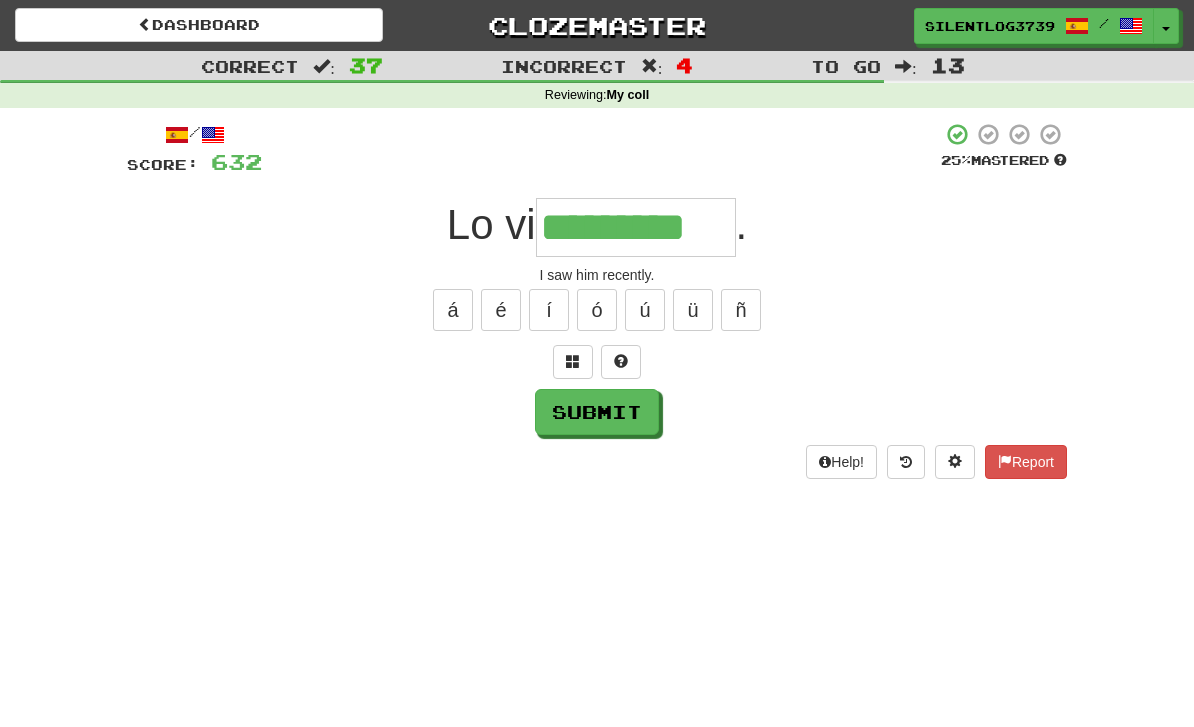 type on "*********" 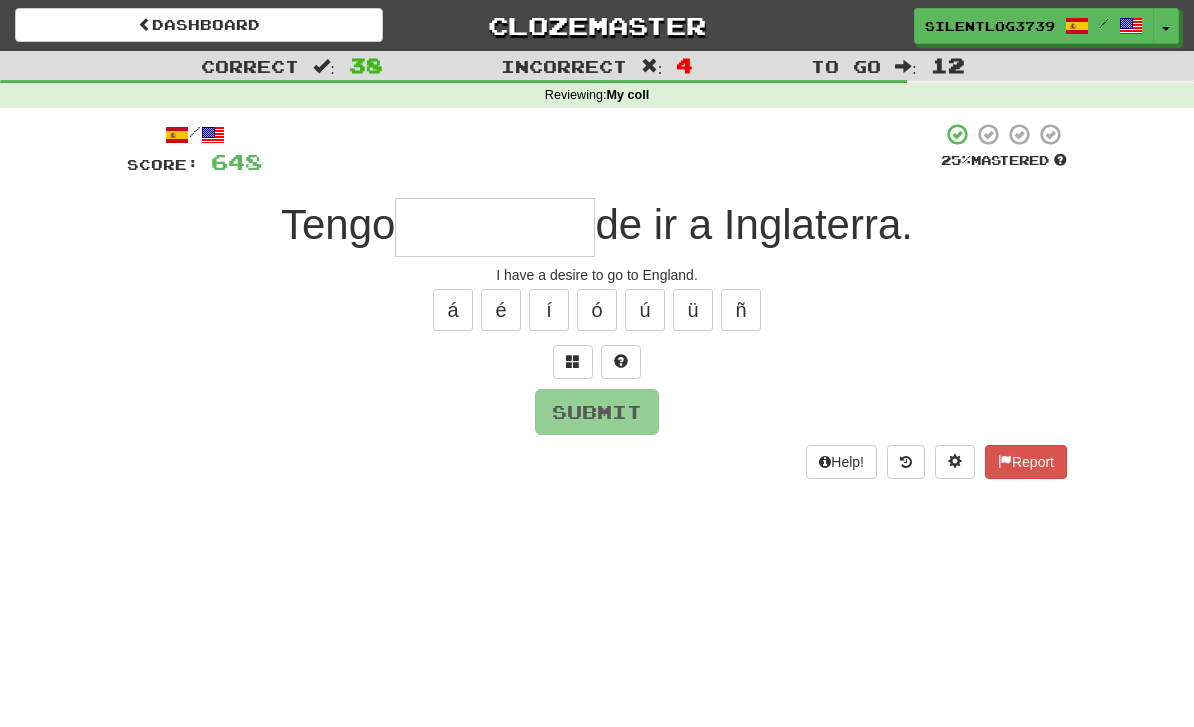 type on "*" 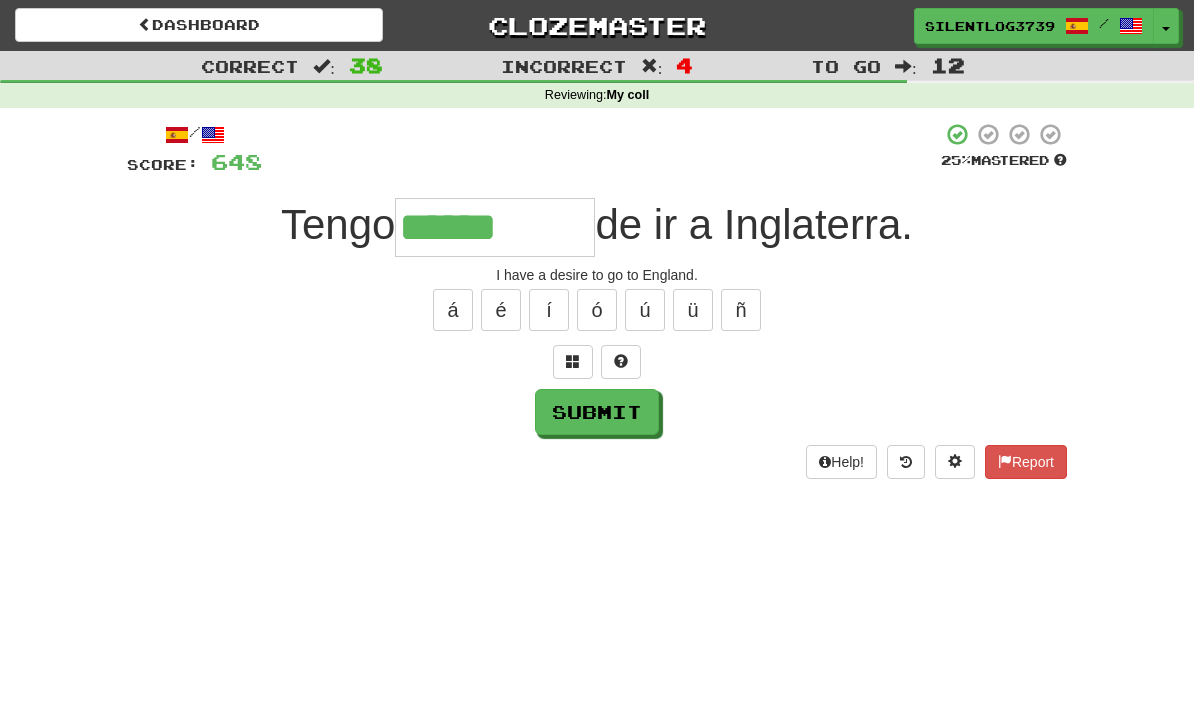 type on "******" 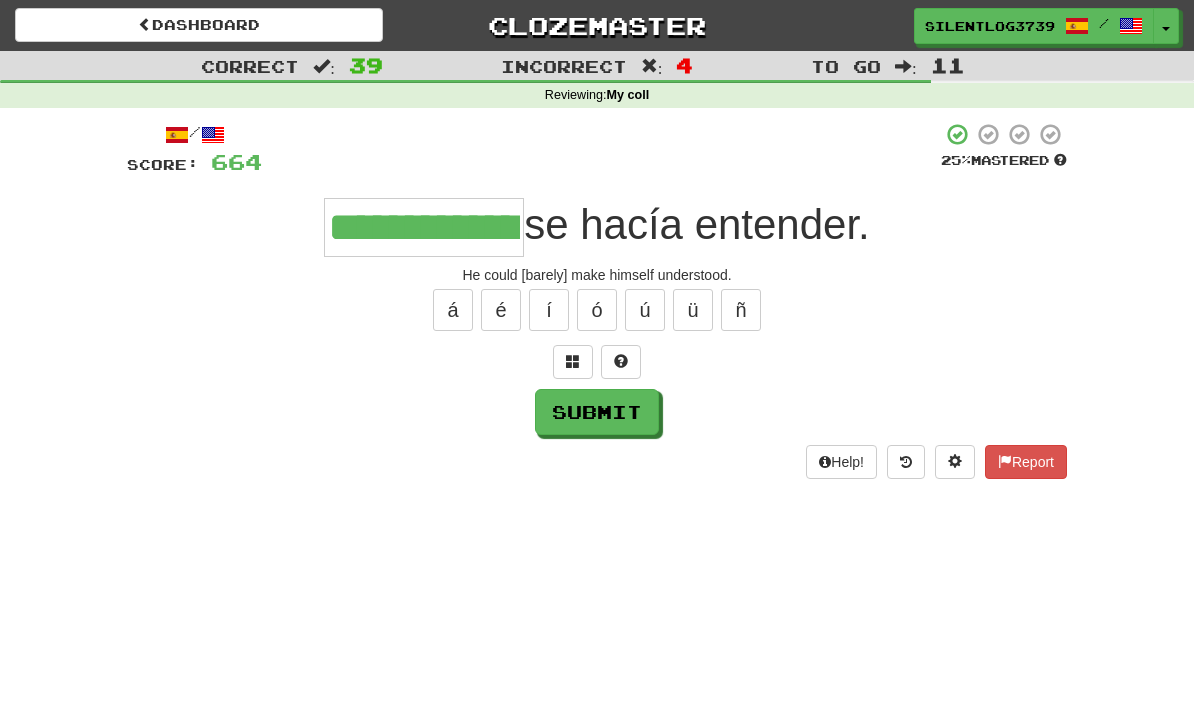 type on "**********" 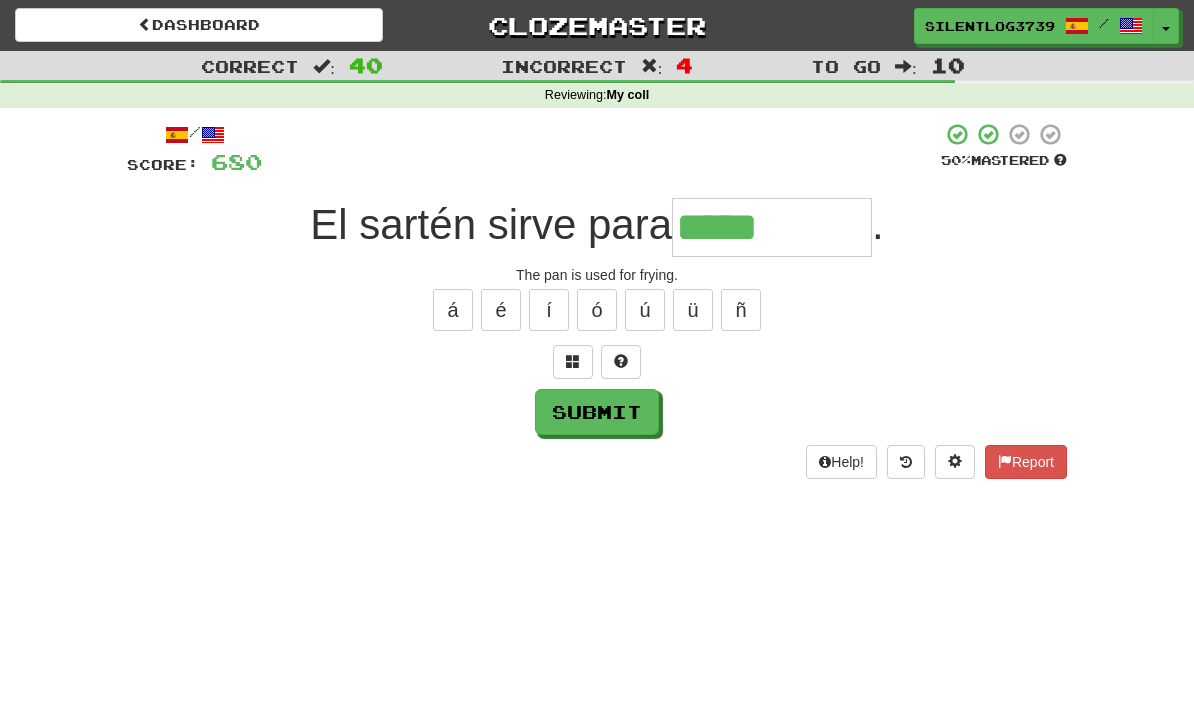 type on "*****" 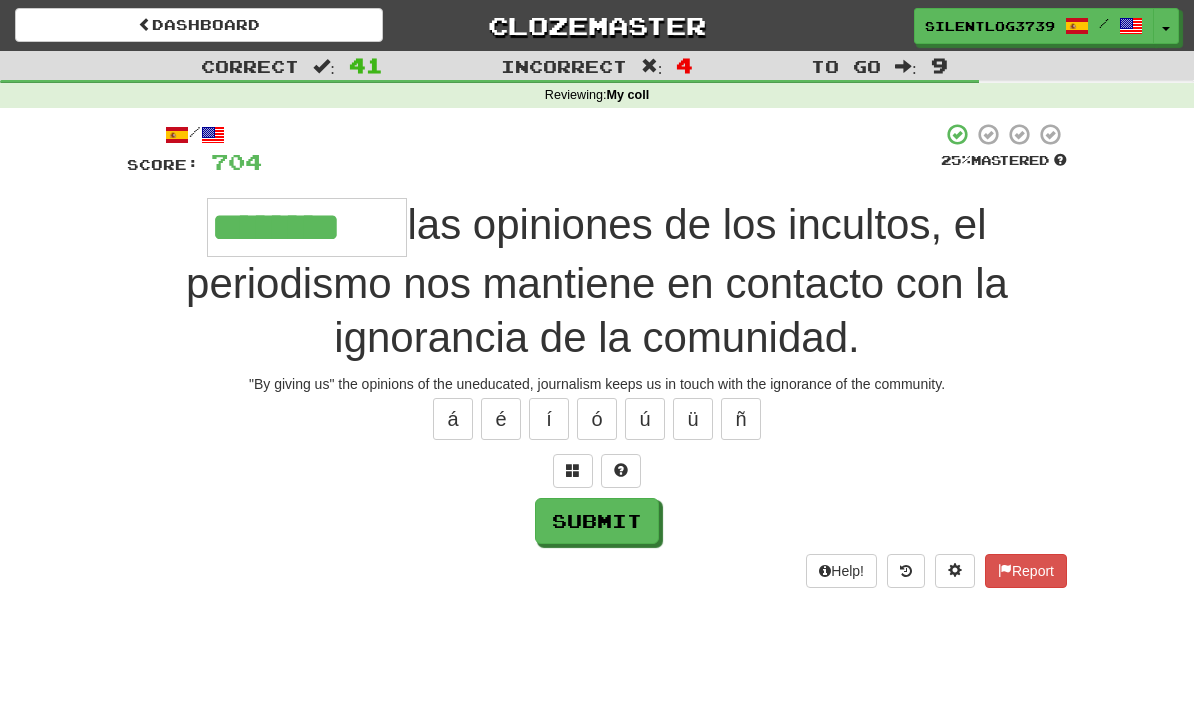 type on "********" 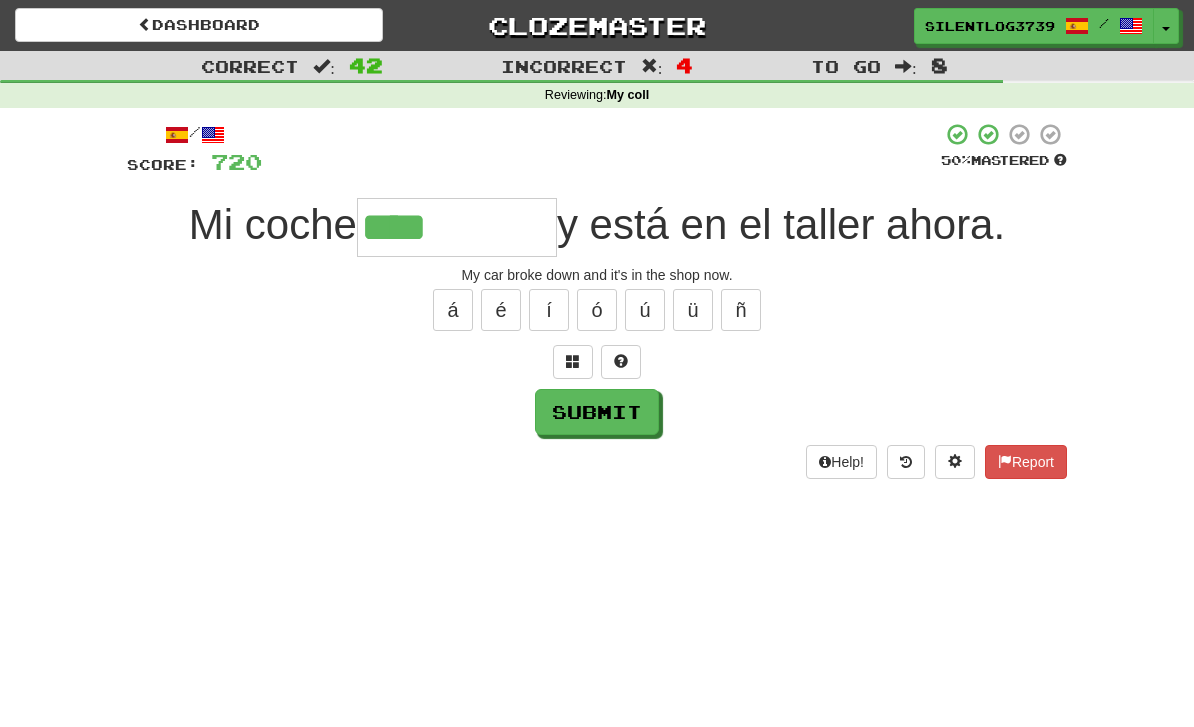 type on "*********" 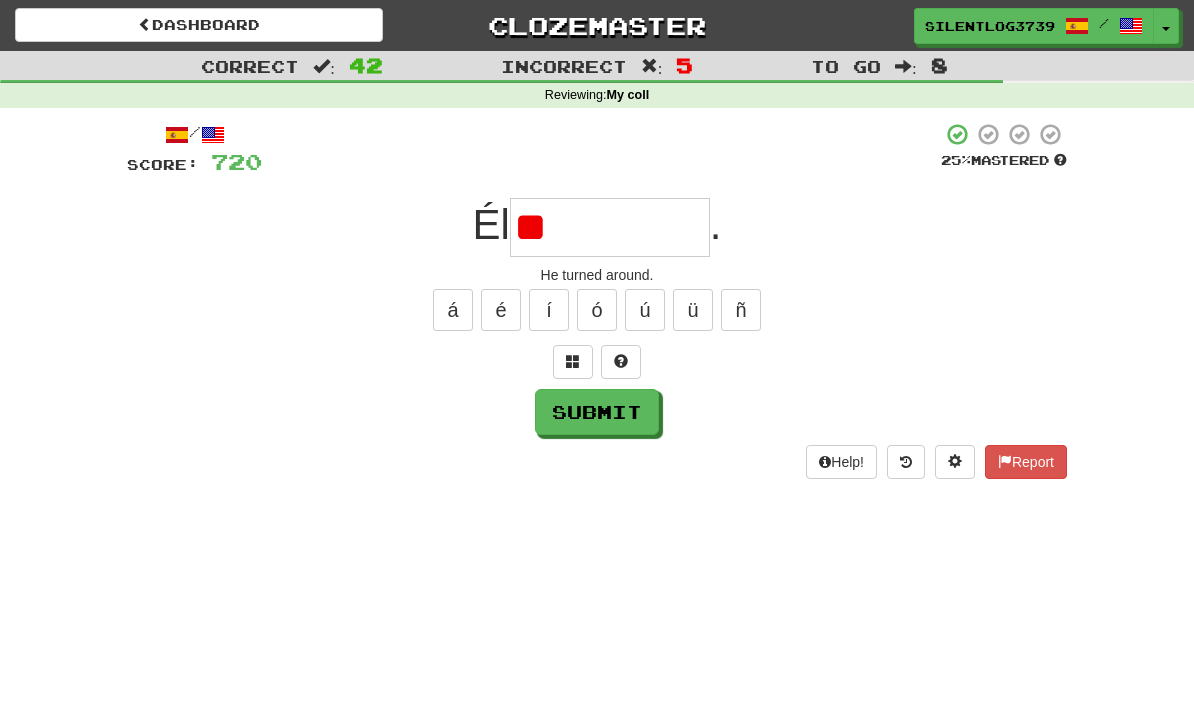 type on "*" 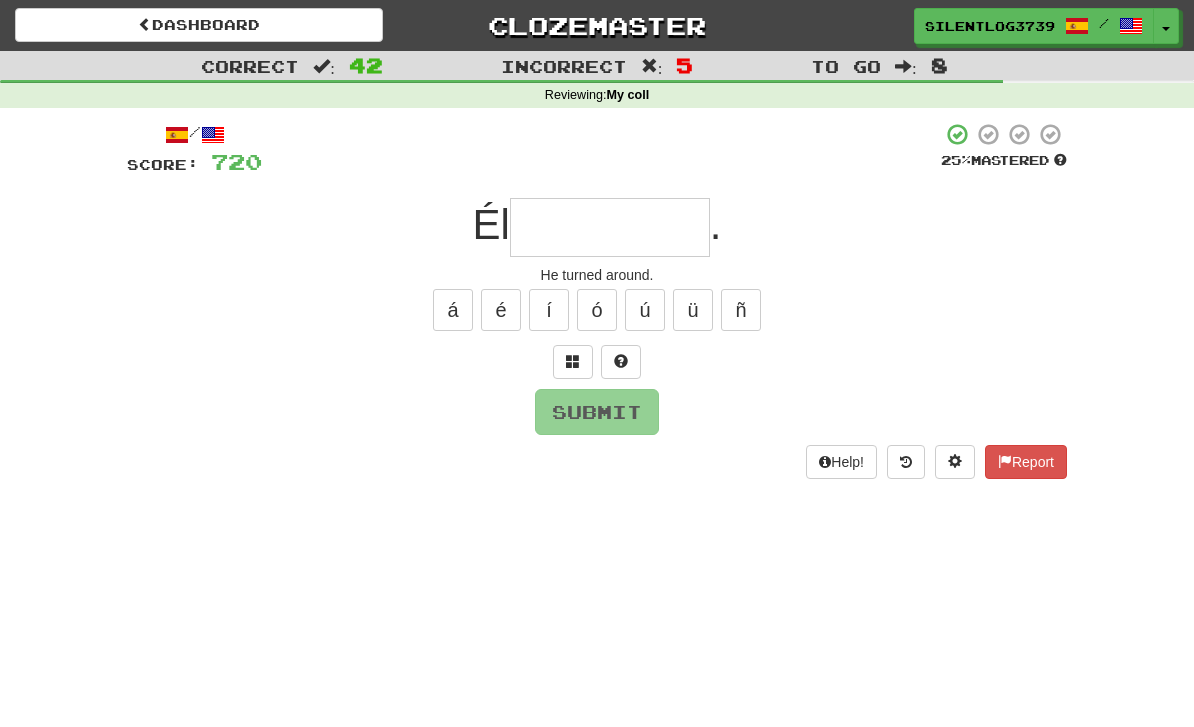 type on "*" 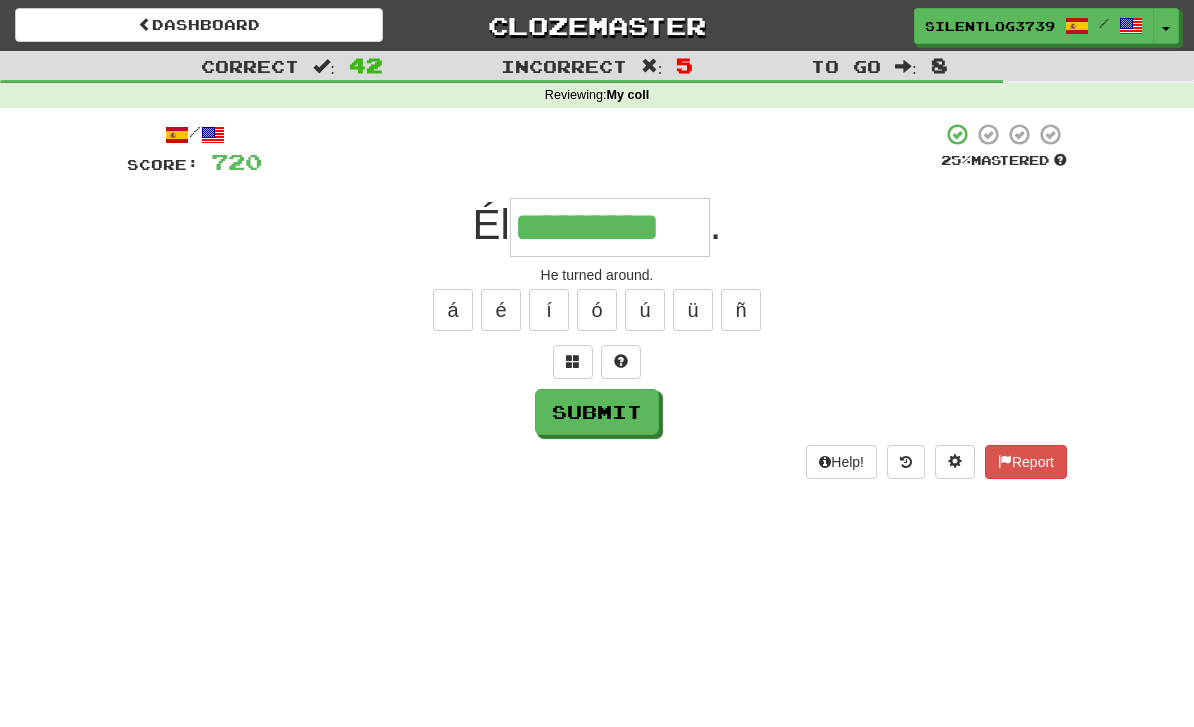 type on "*********" 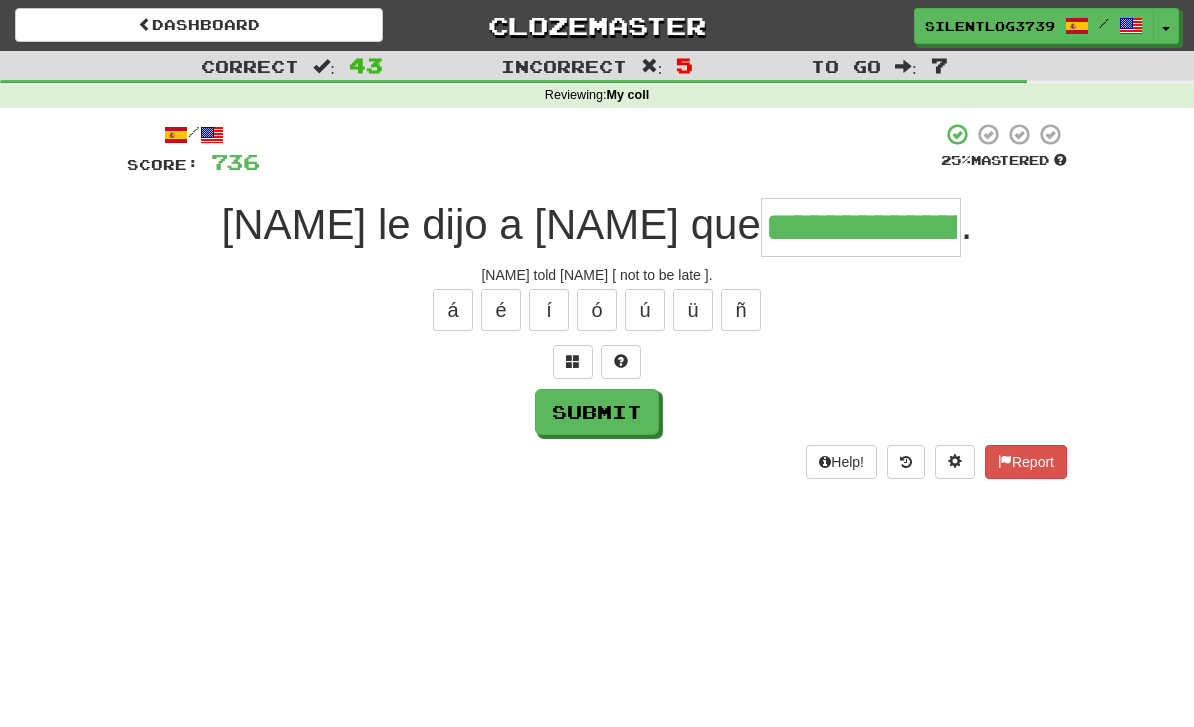 type on "**********" 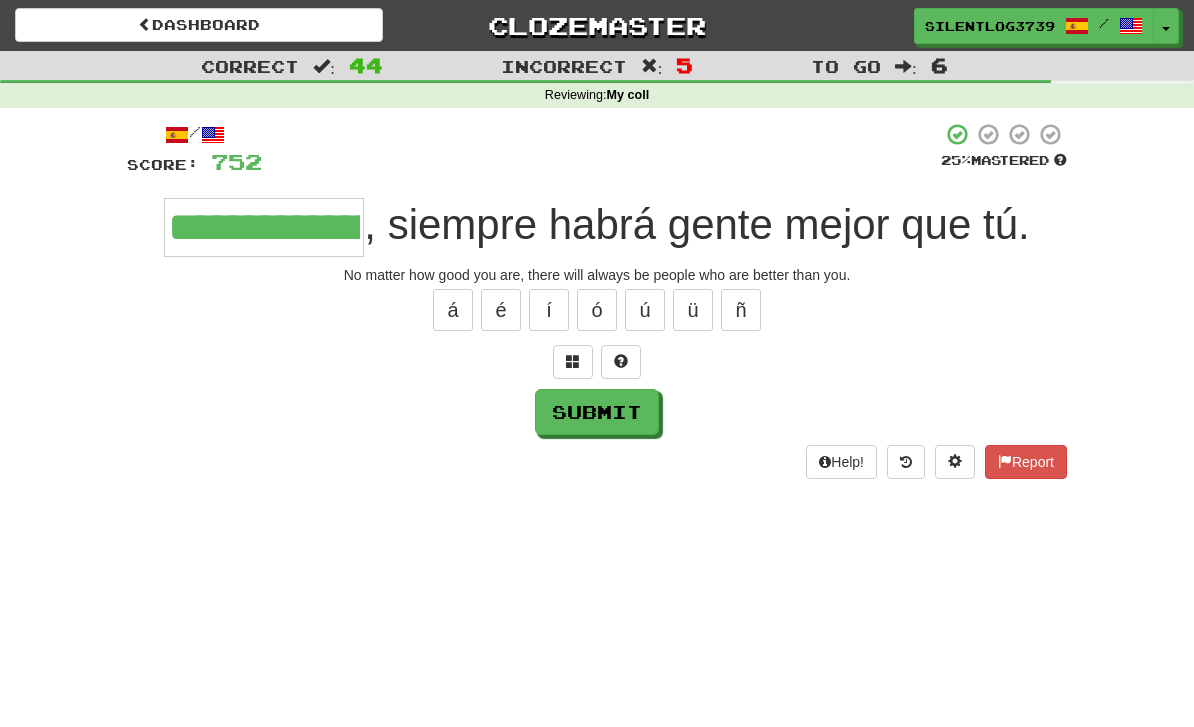 type on "**********" 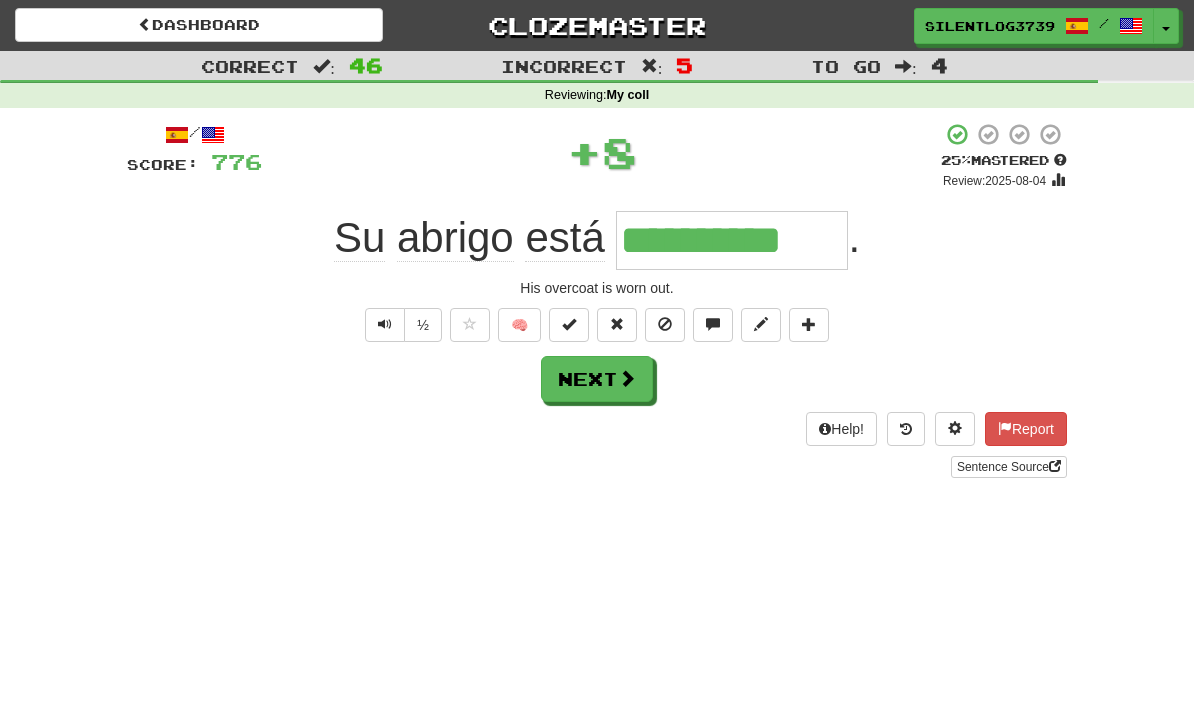 type on "**********" 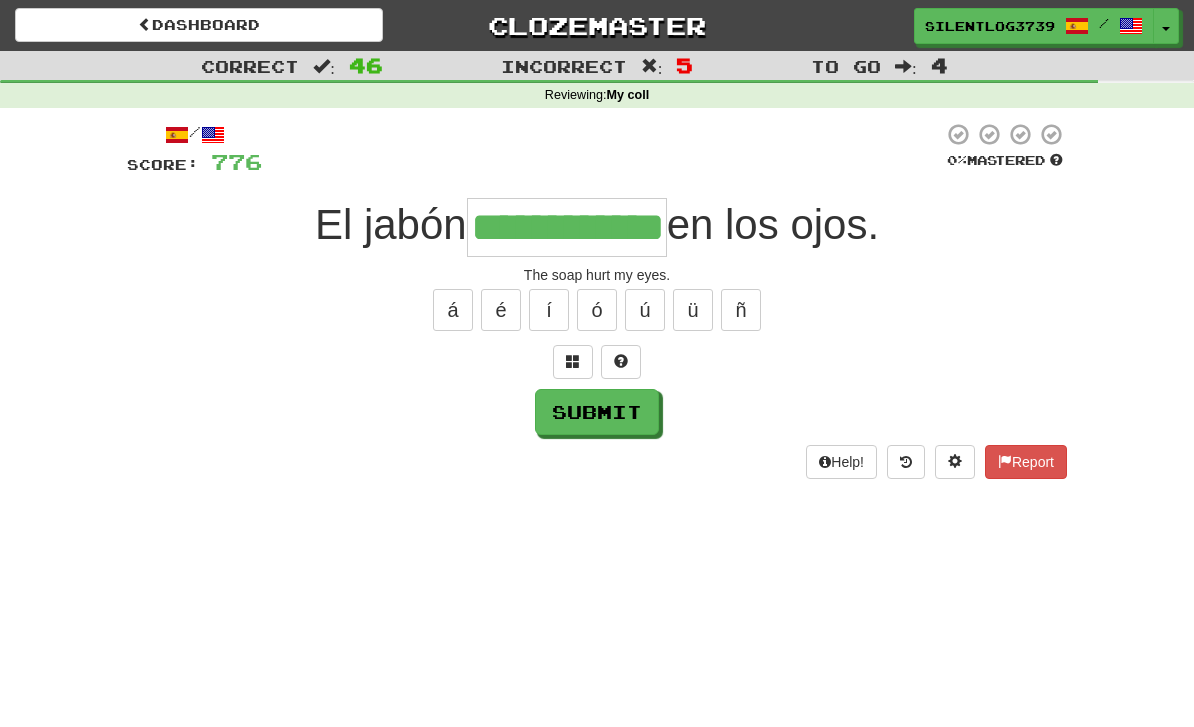 type on "**********" 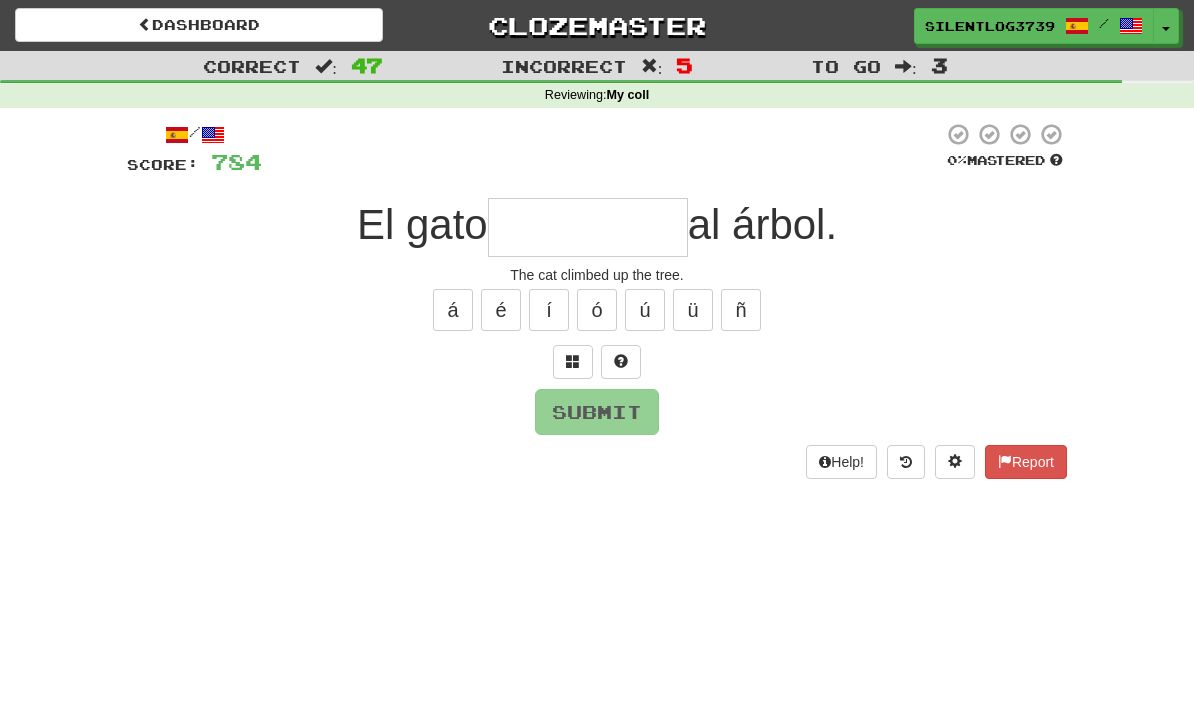 type on "*" 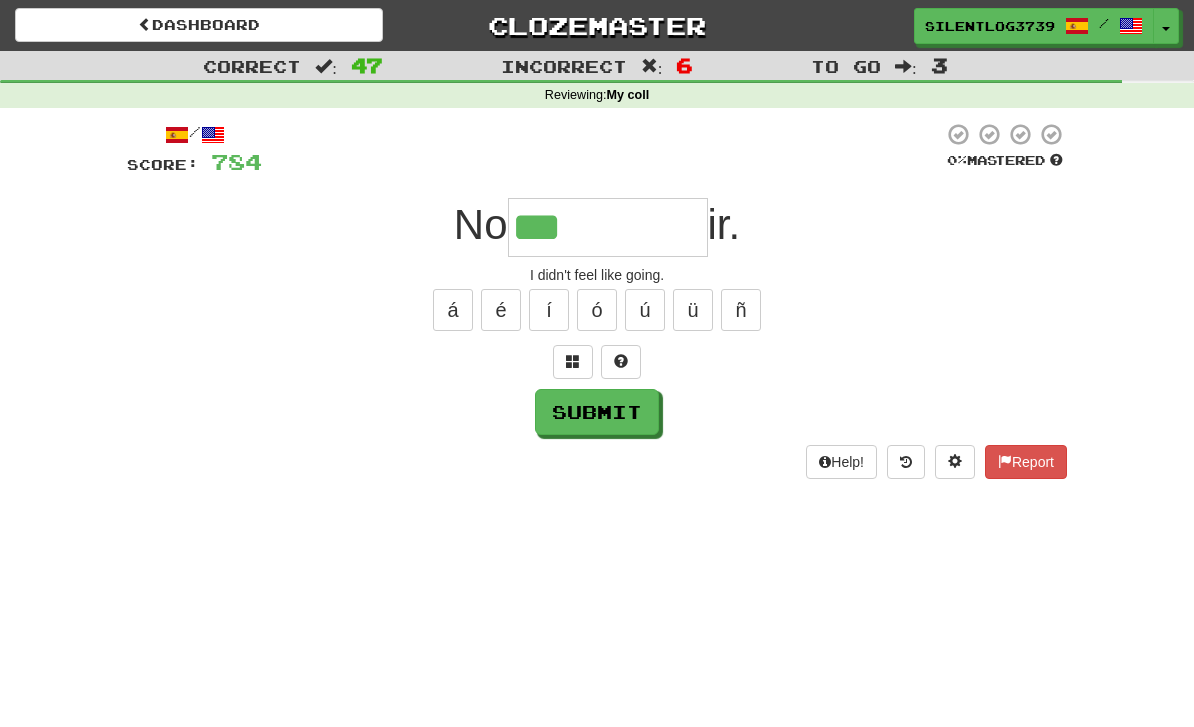 type on "**********" 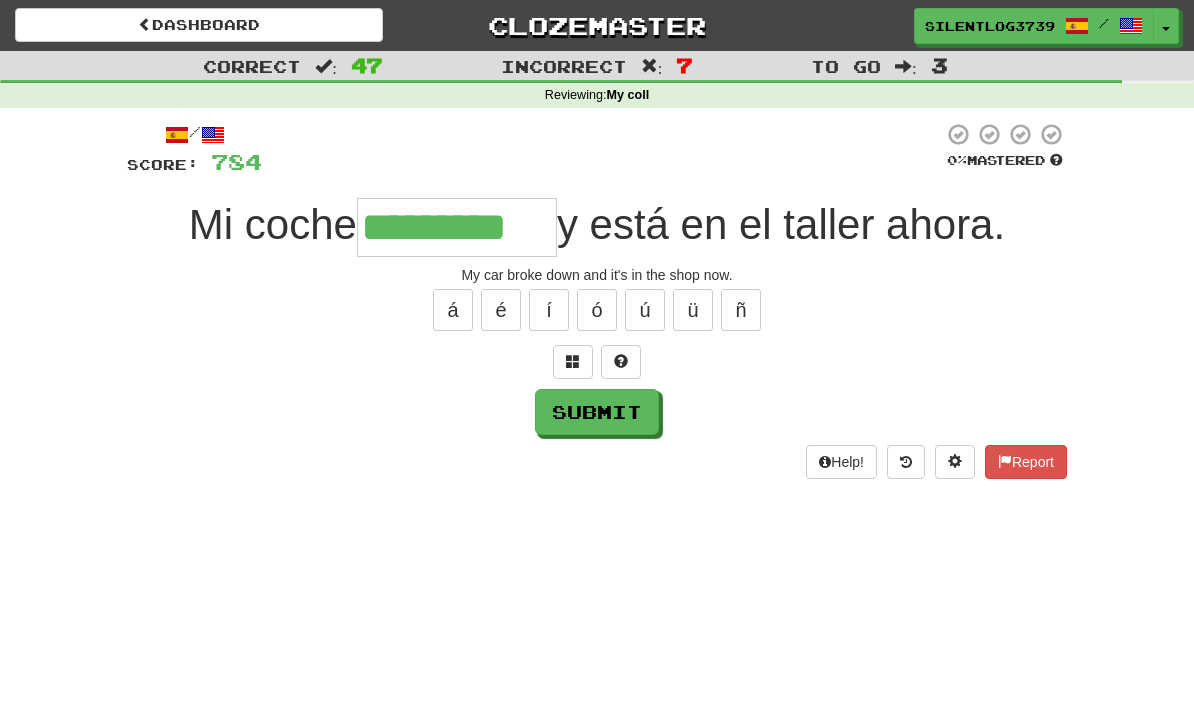 type on "*********" 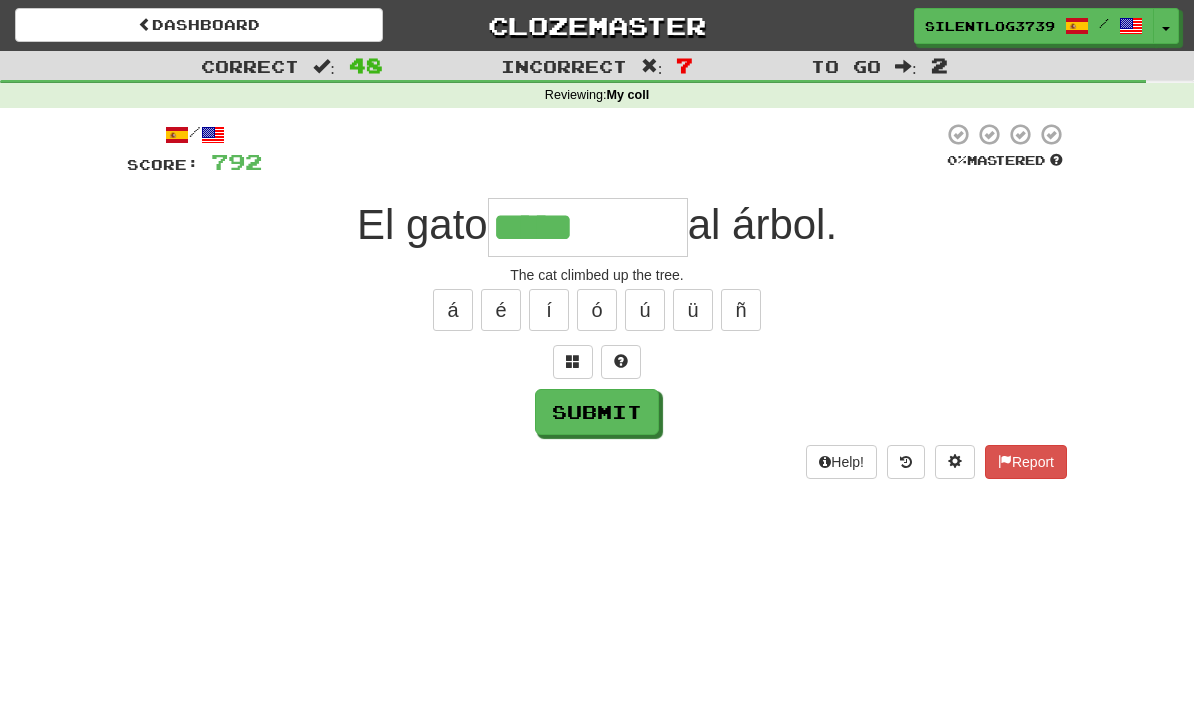 type on "*****" 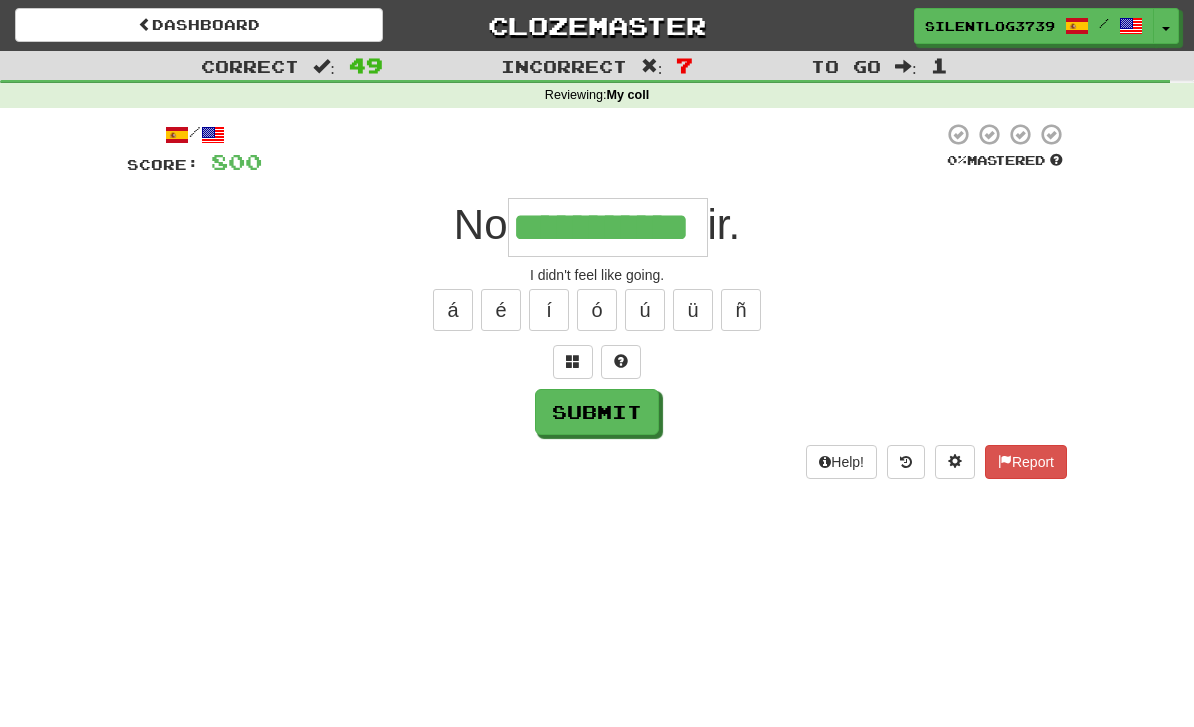 type on "**********" 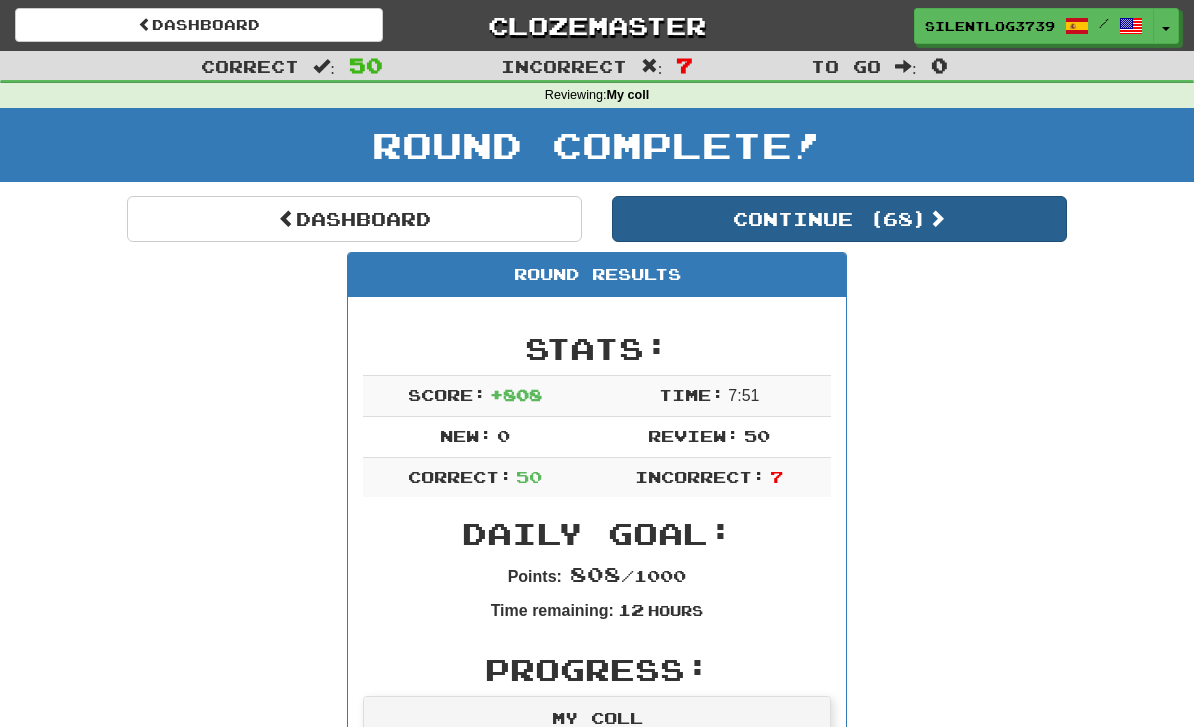 click on "Continue ( 68 )" at bounding box center (839, 219) 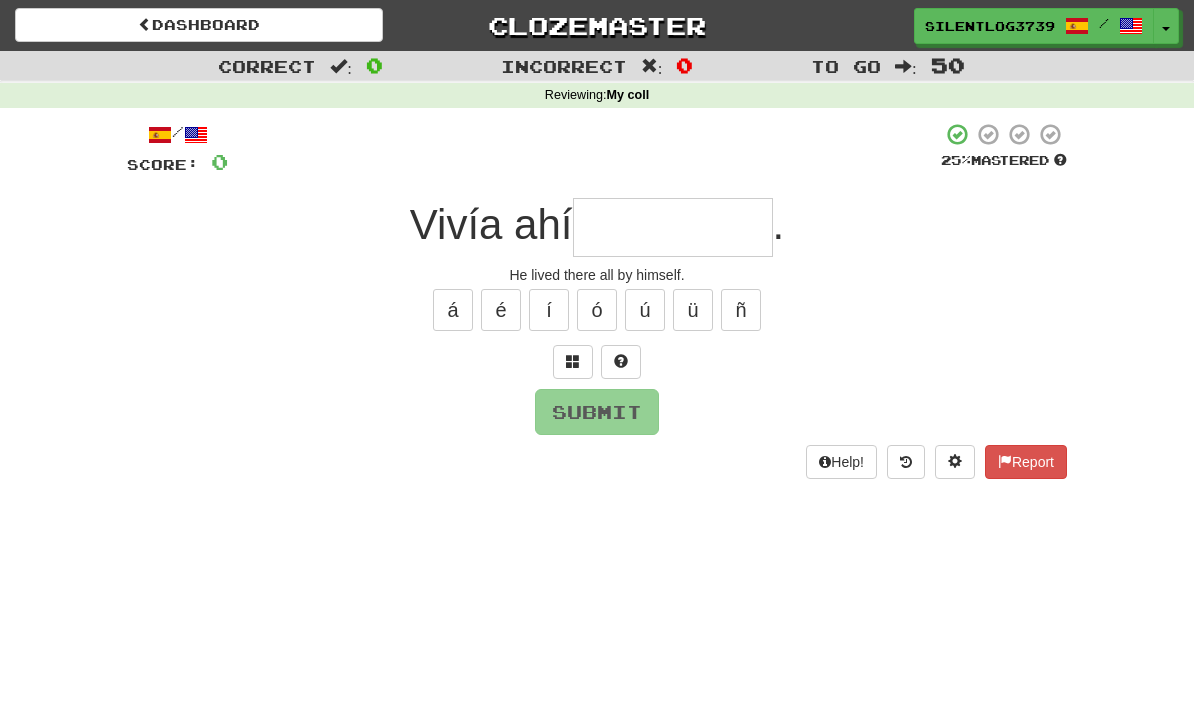 type on "*" 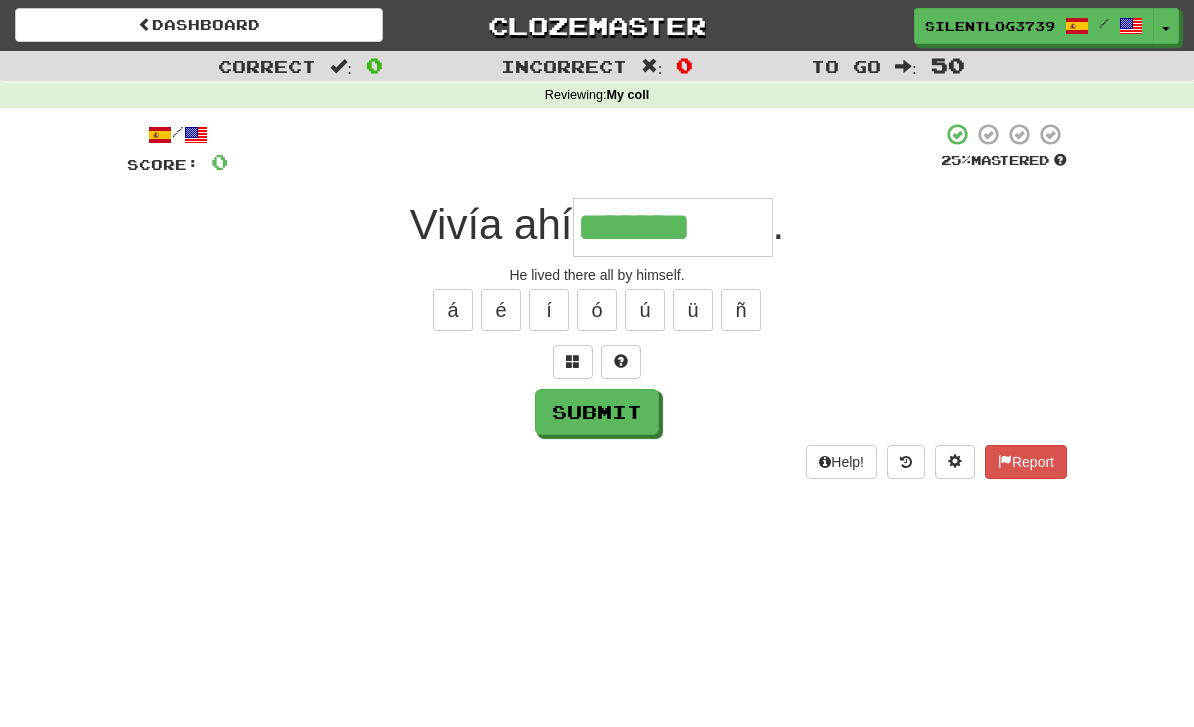 type on "*******" 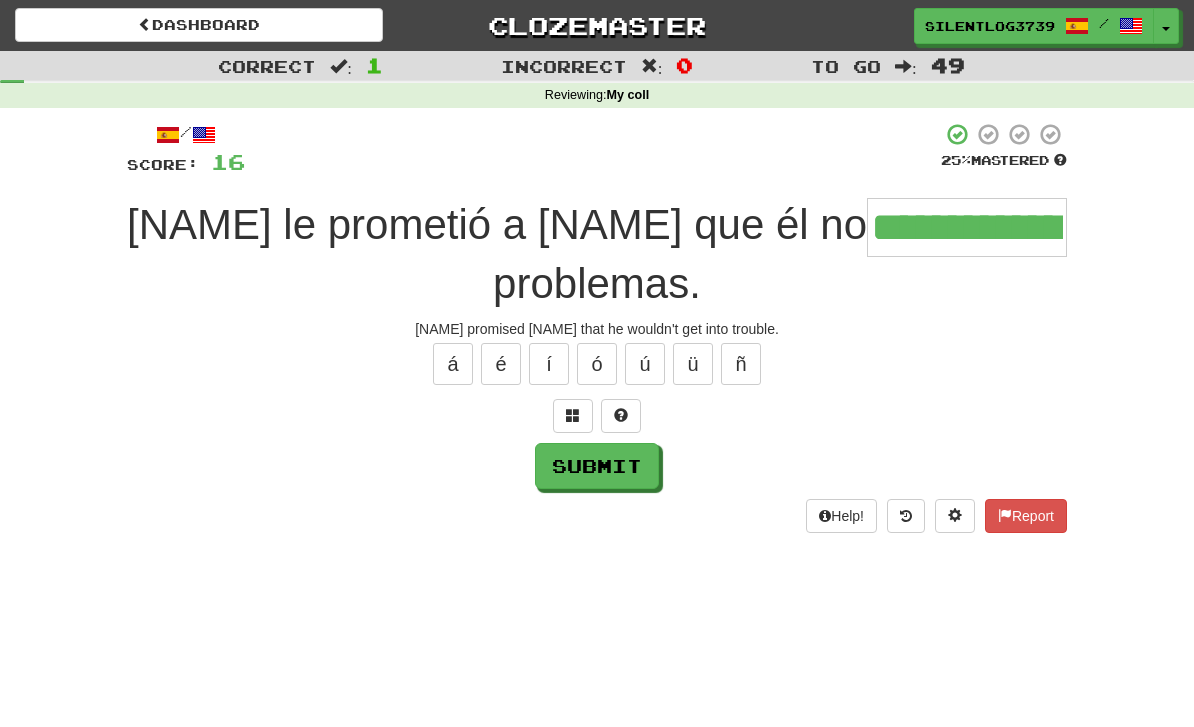 type on "**********" 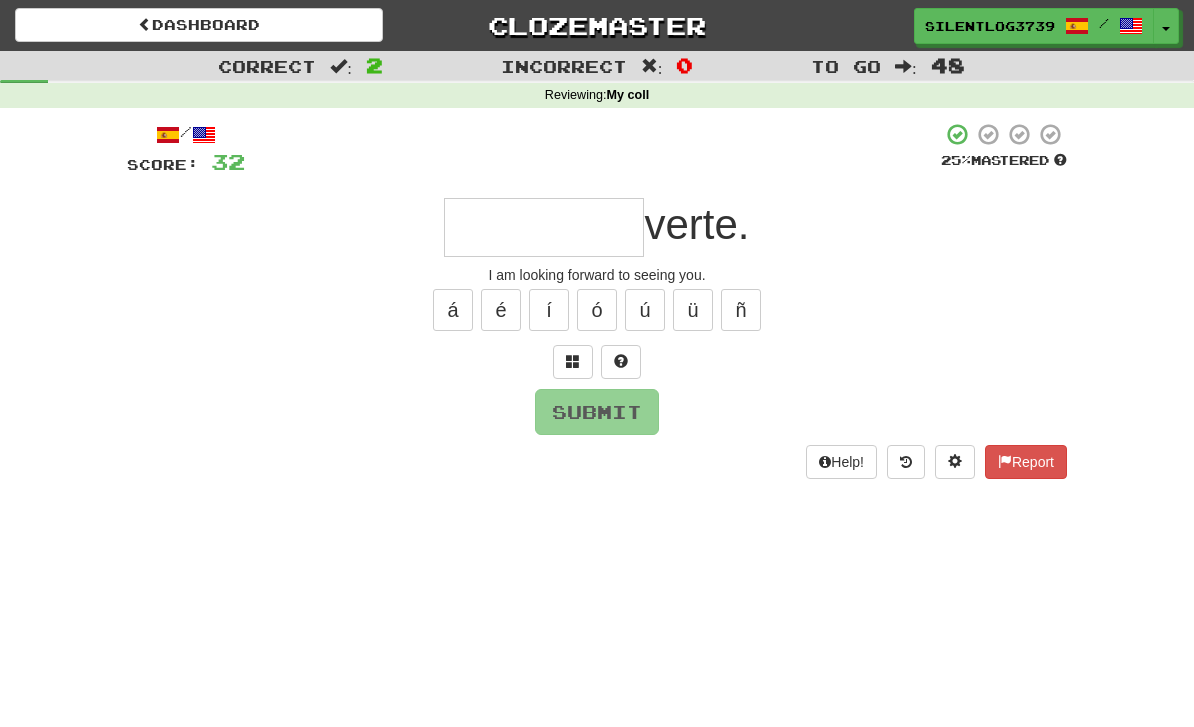 type on "*" 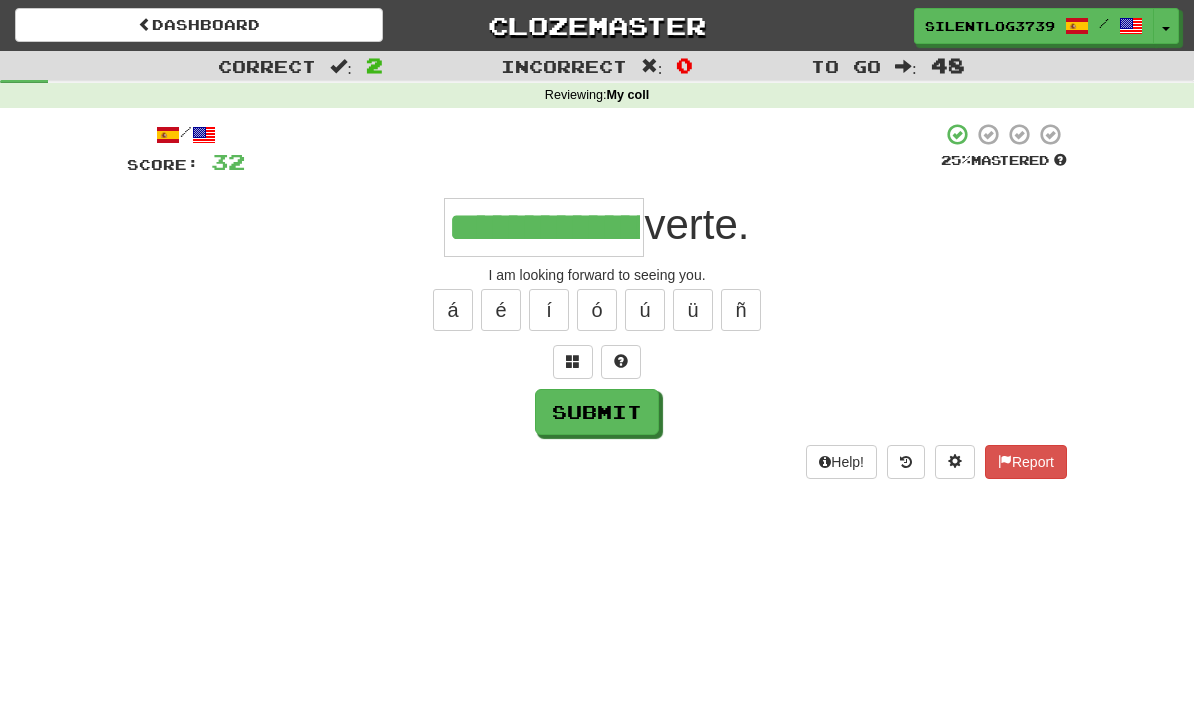 type on "**********" 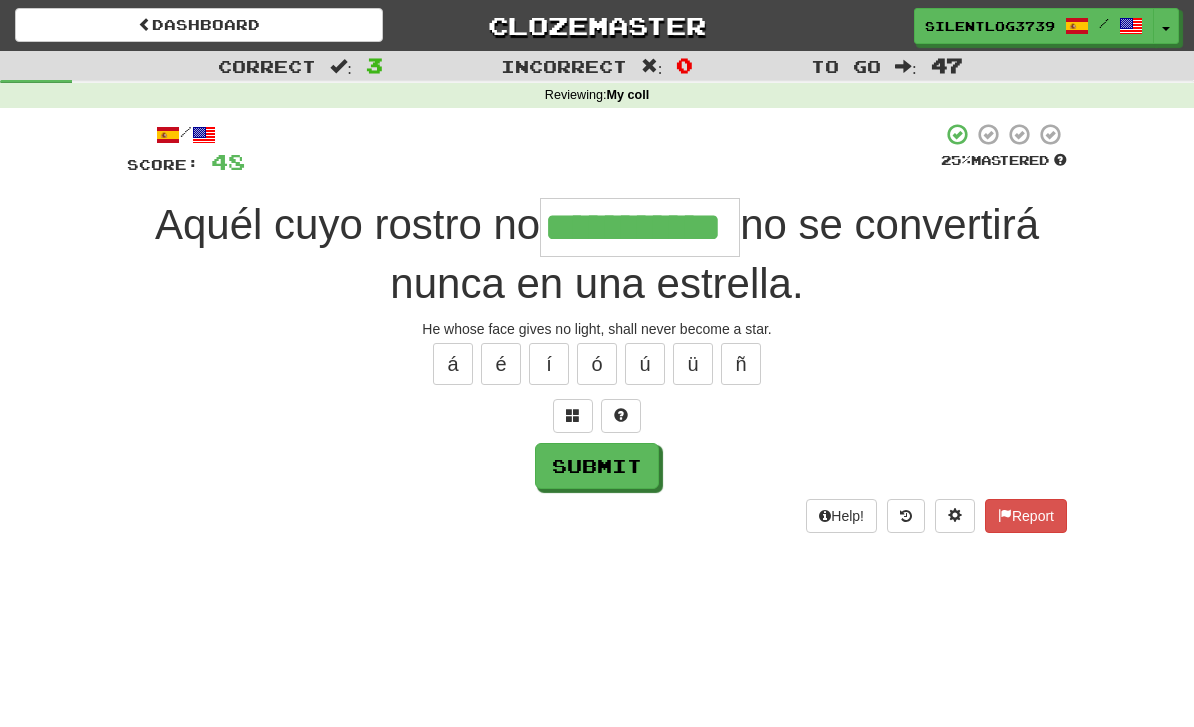 type on "**********" 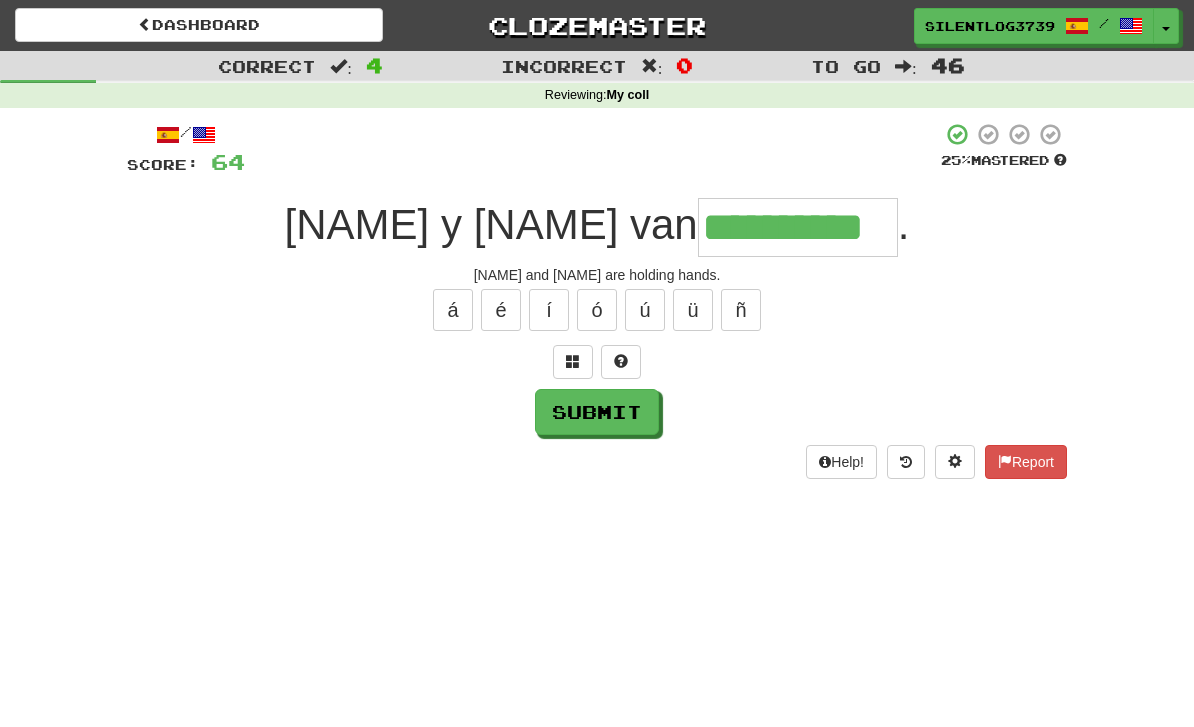 type on "**********" 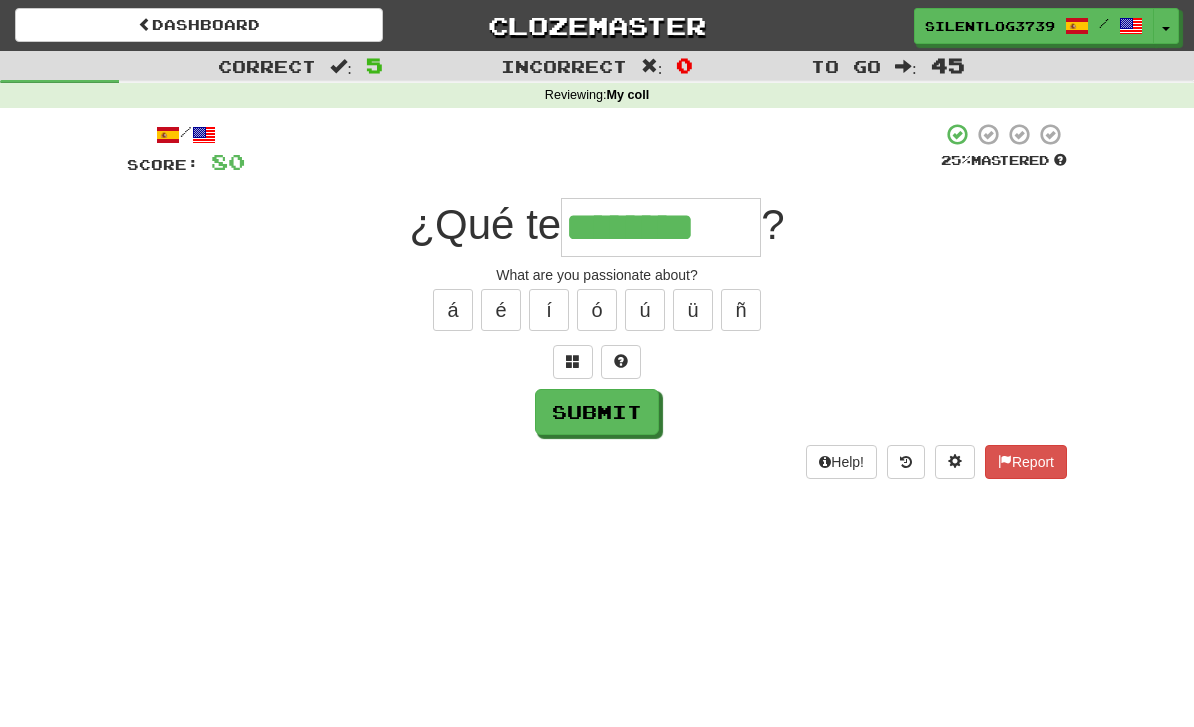 type on "********" 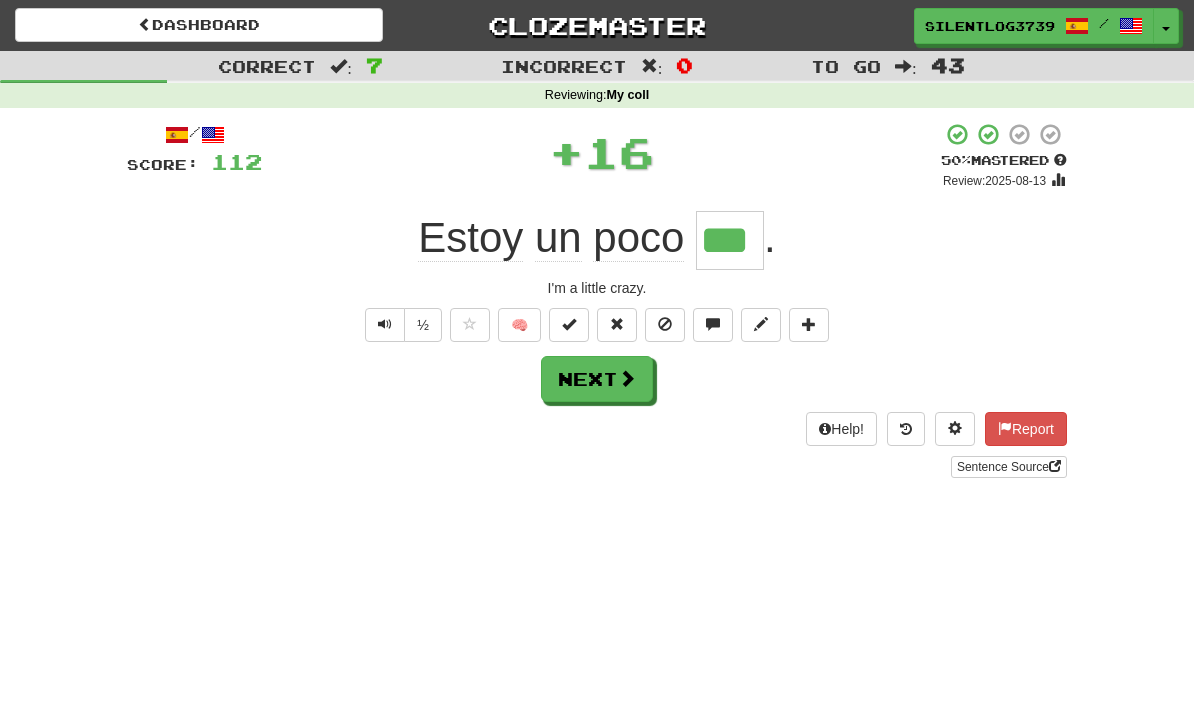 type on "***" 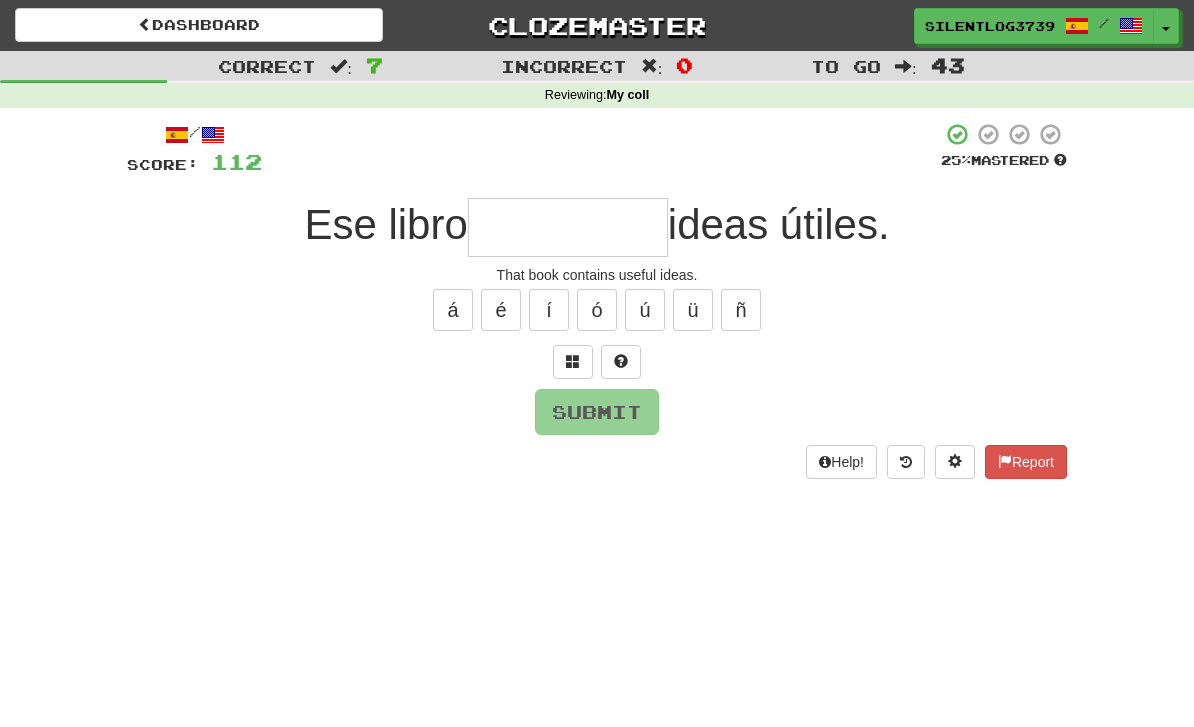 type on "*" 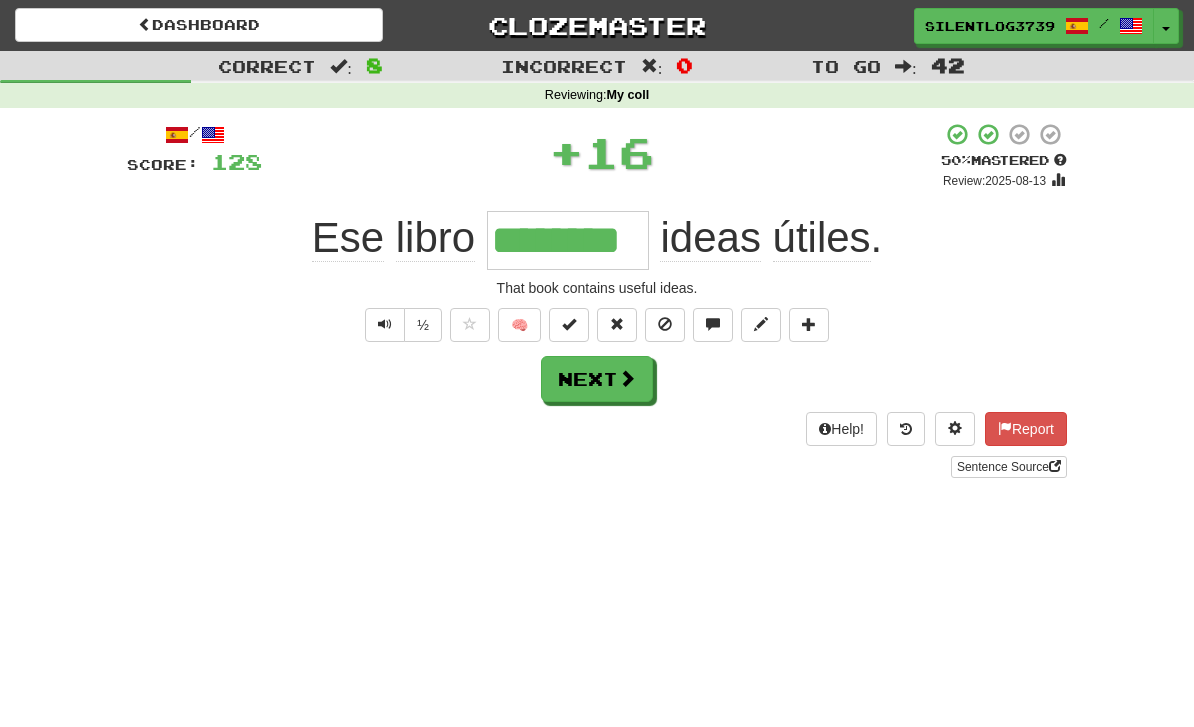 type on "********" 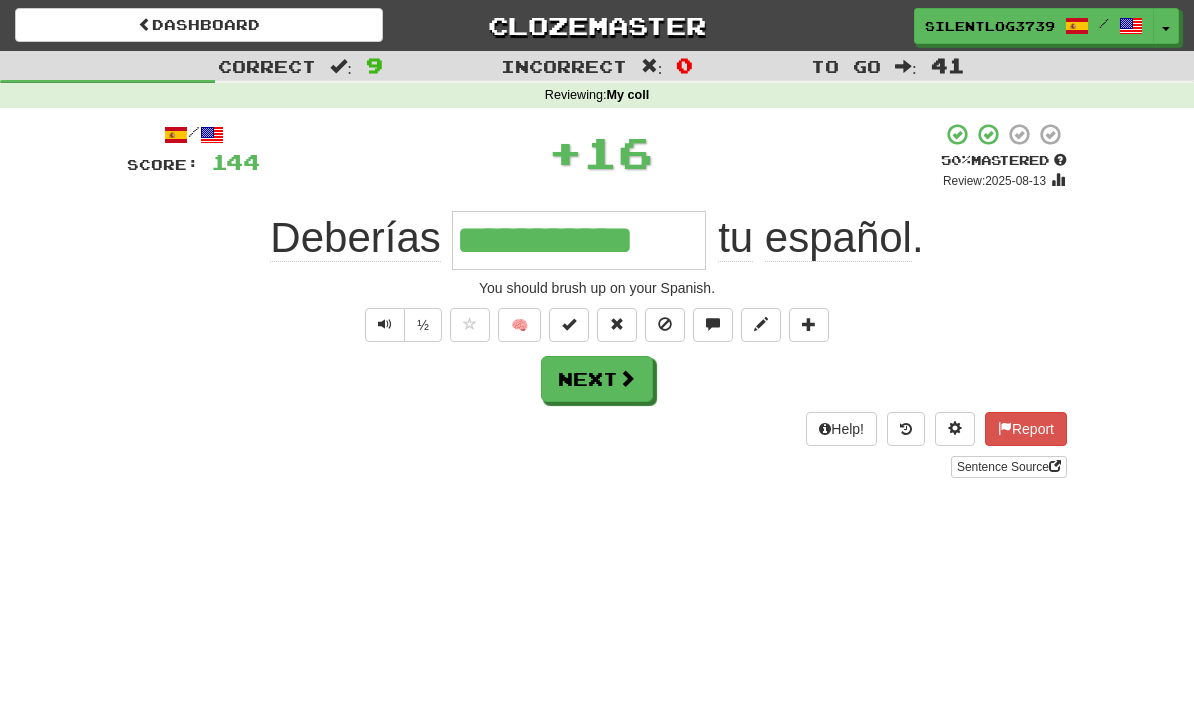 type on "**********" 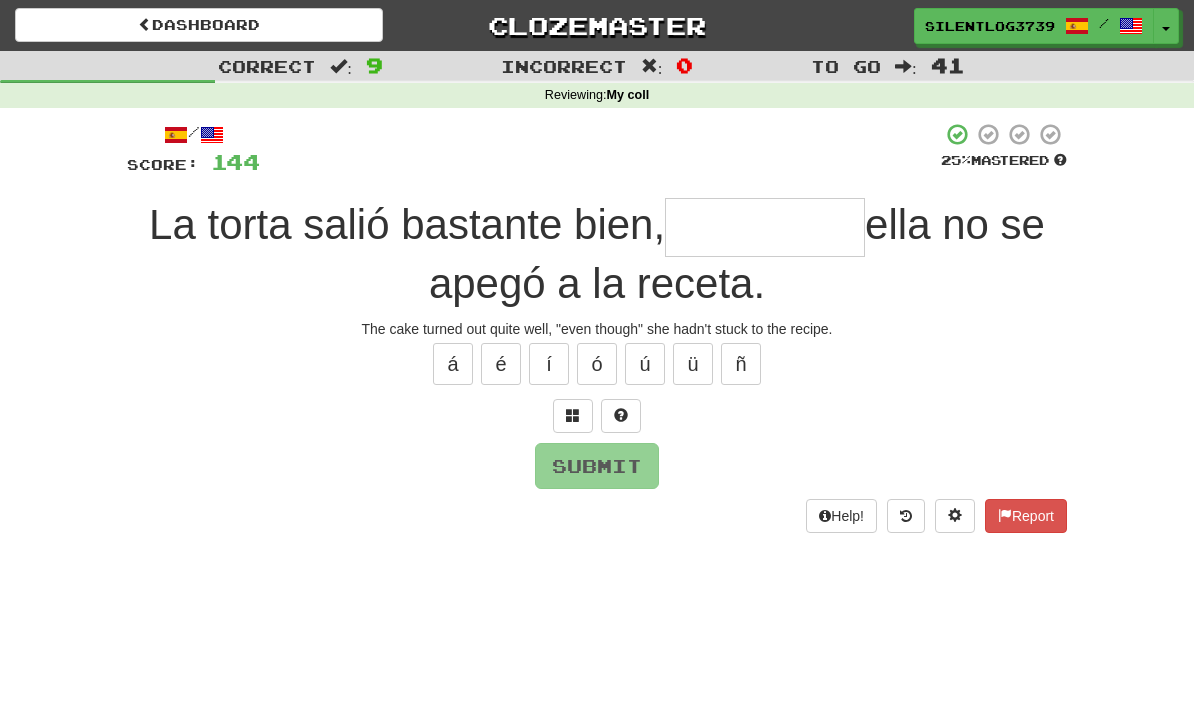 type on "*" 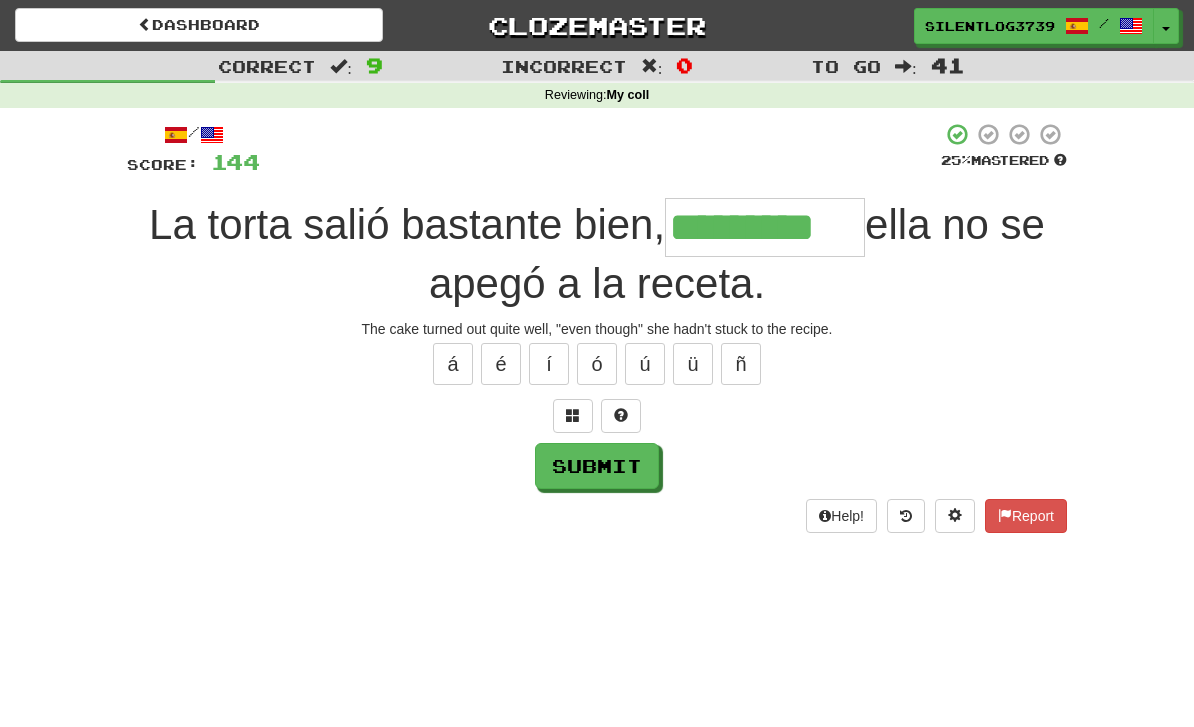 type on "*********" 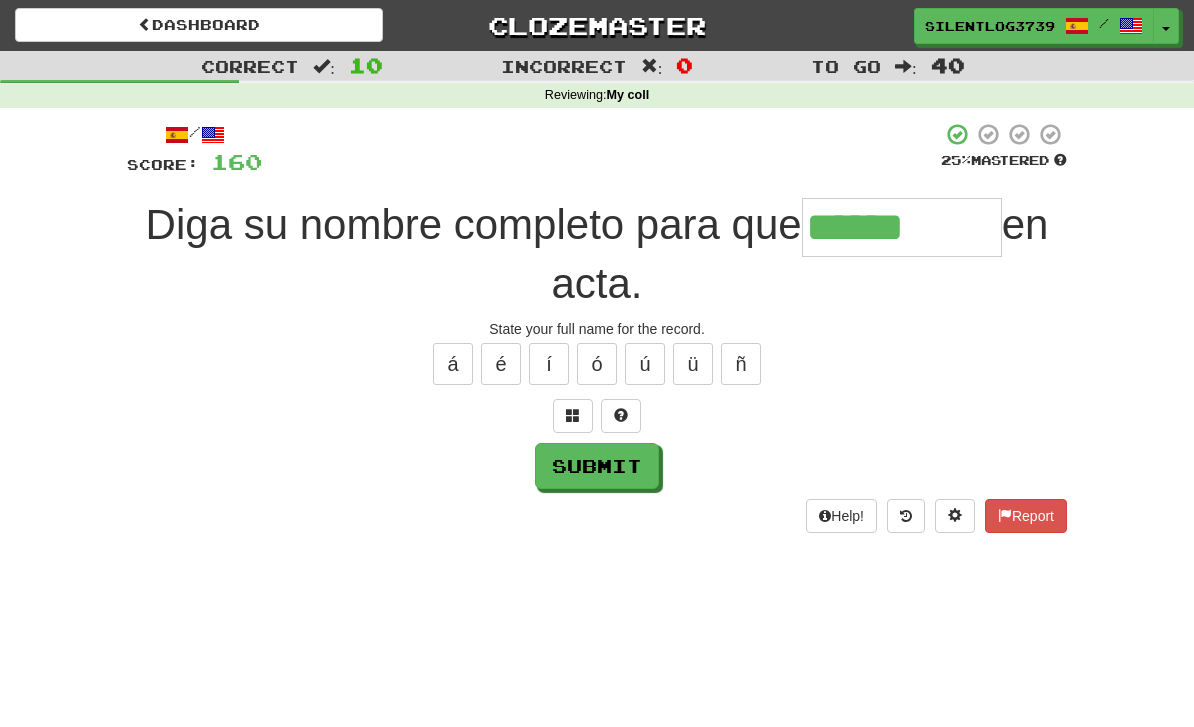 type on "******" 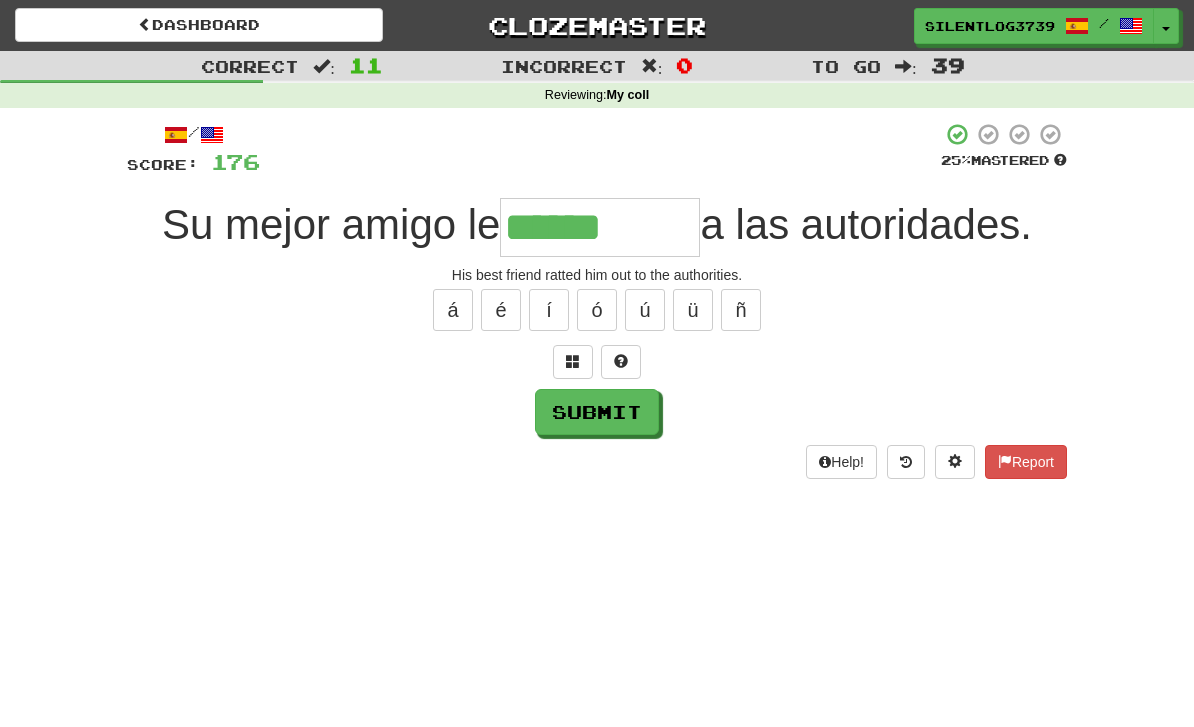 type on "******" 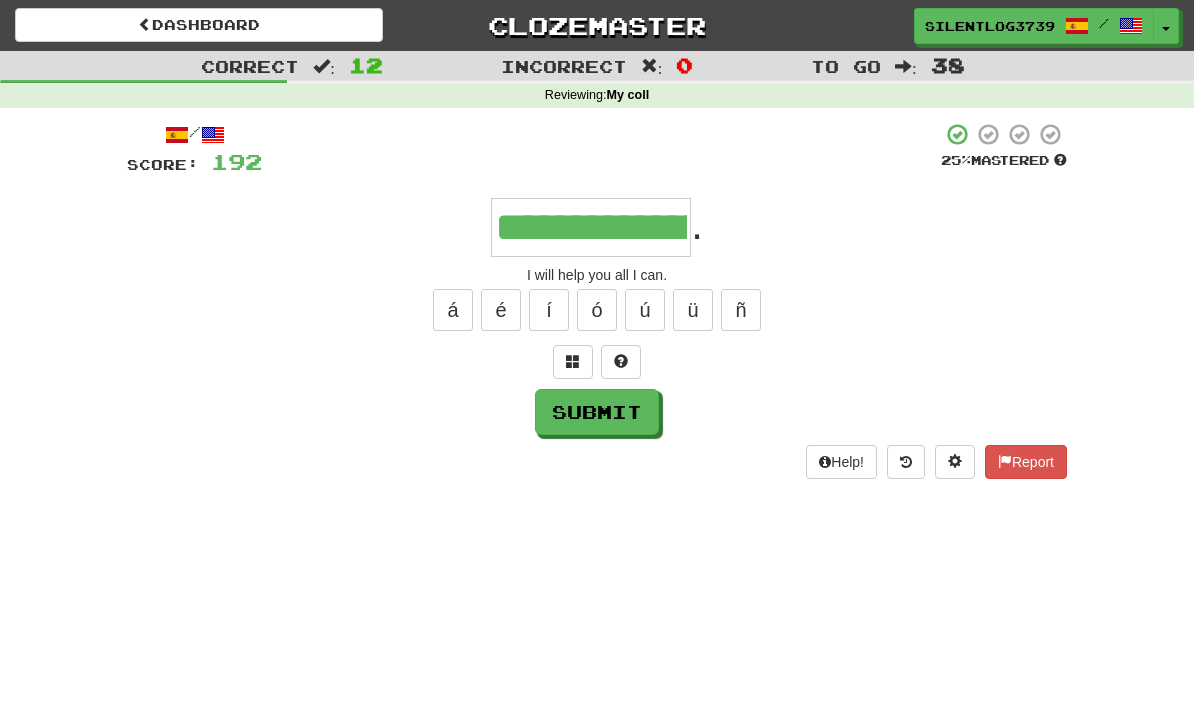 type on "**********" 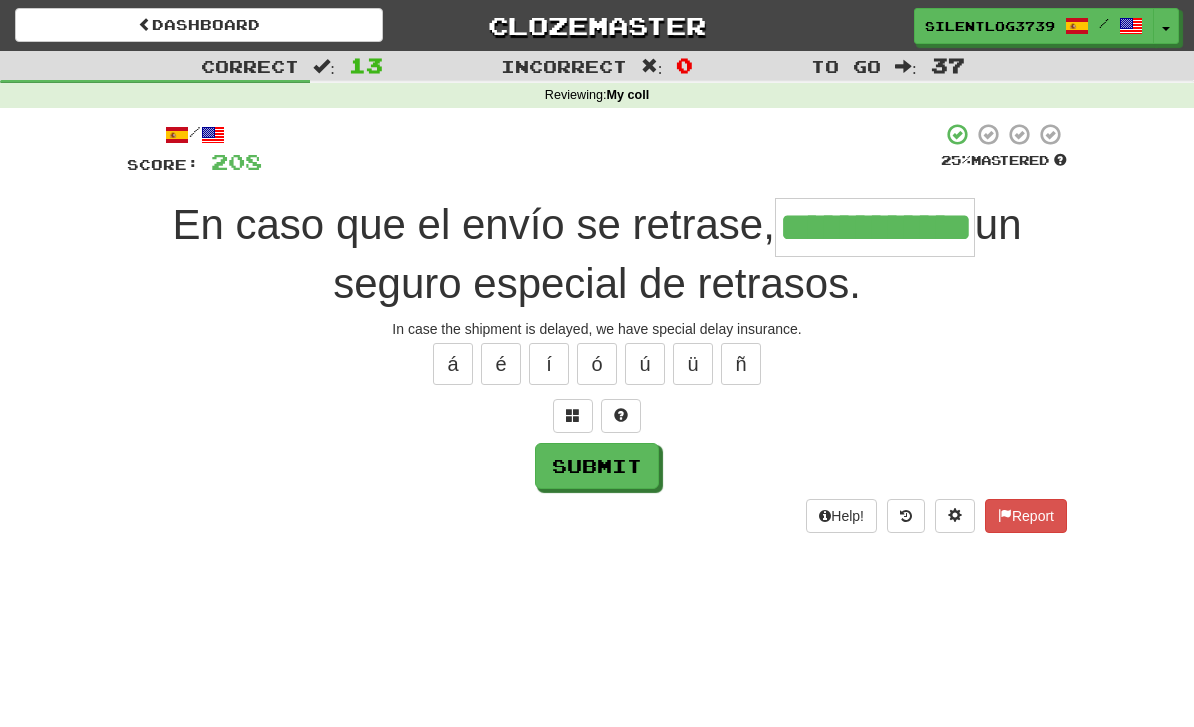 type on "**********" 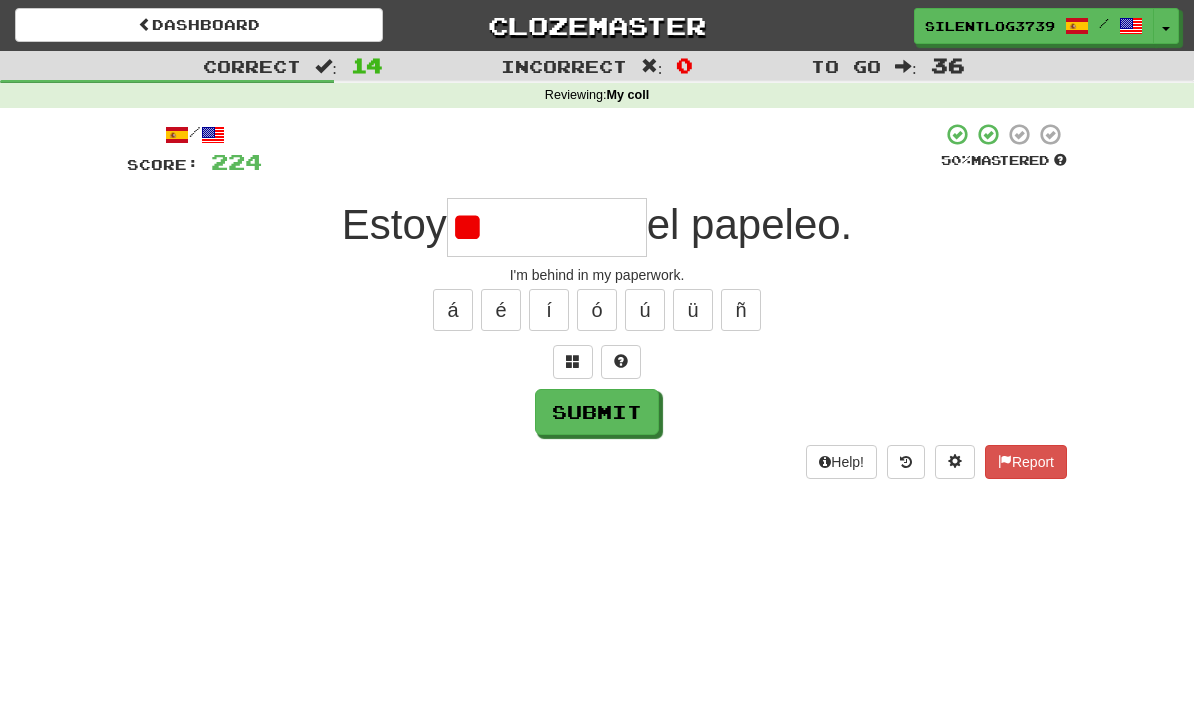 type on "*" 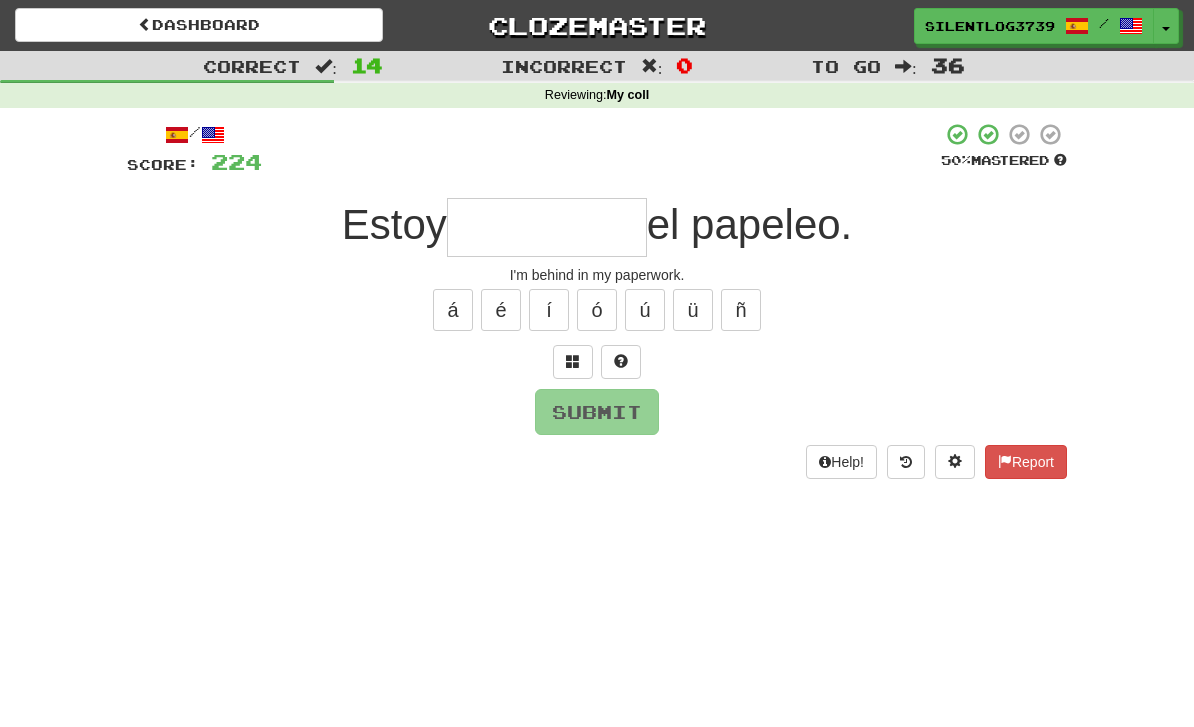 type on "*" 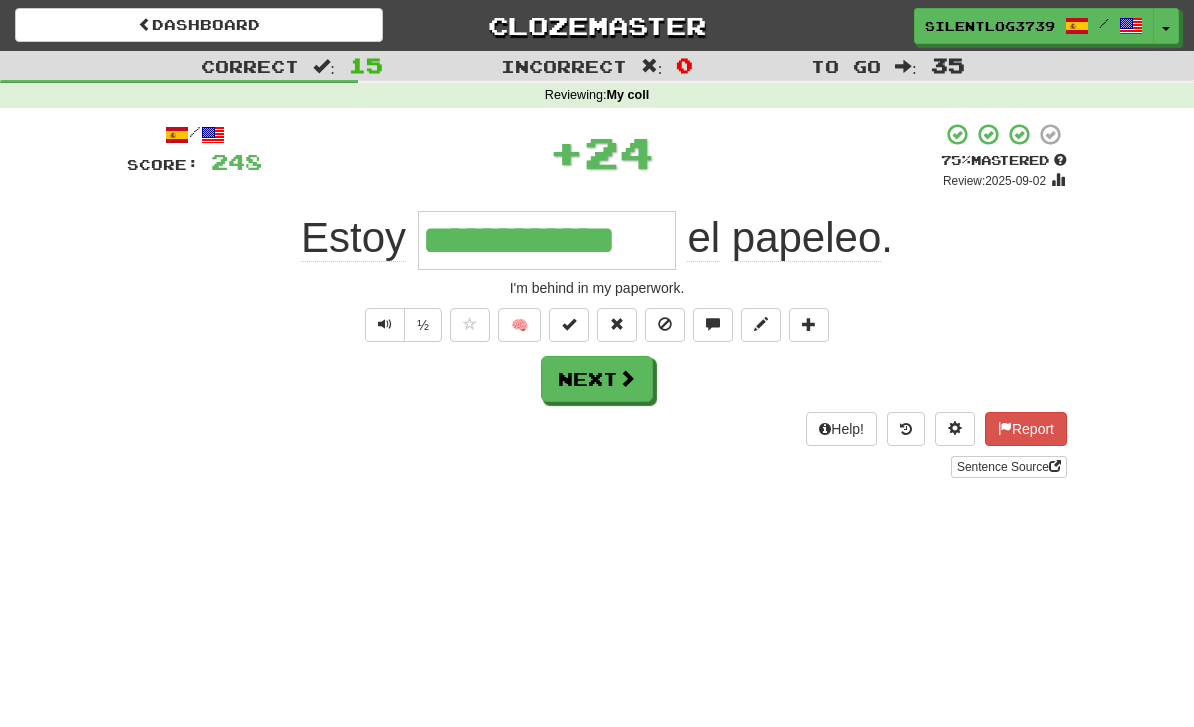 type on "**********" 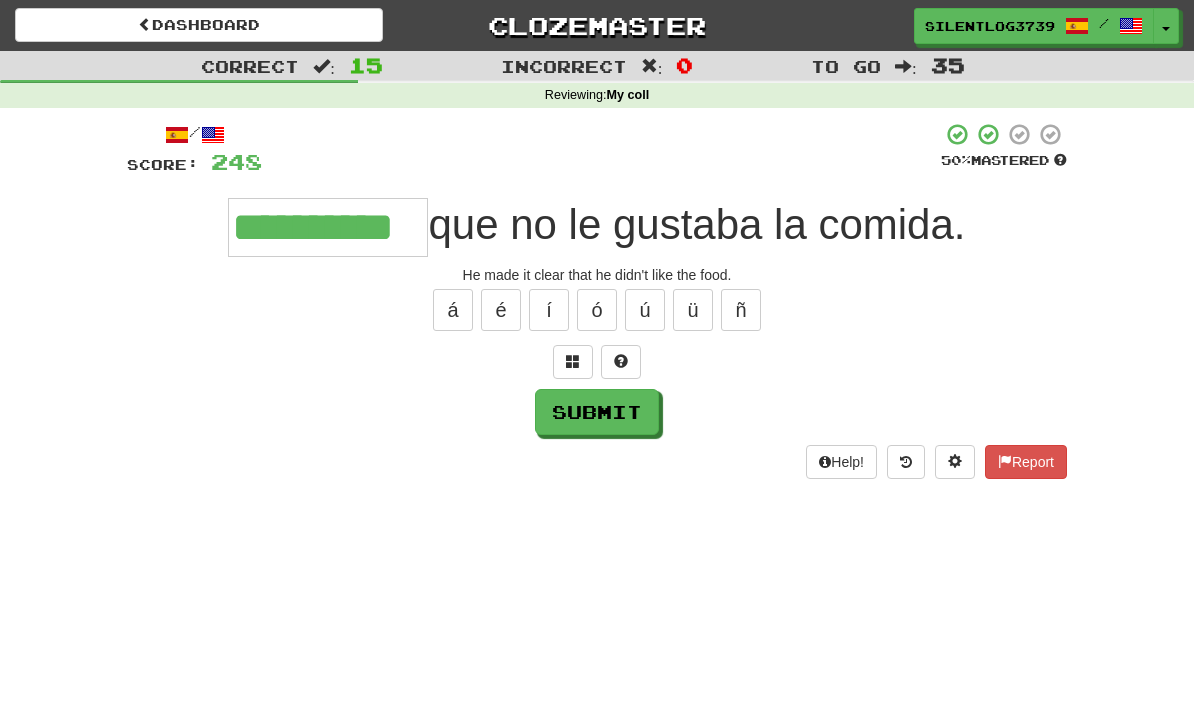 type on "**********" 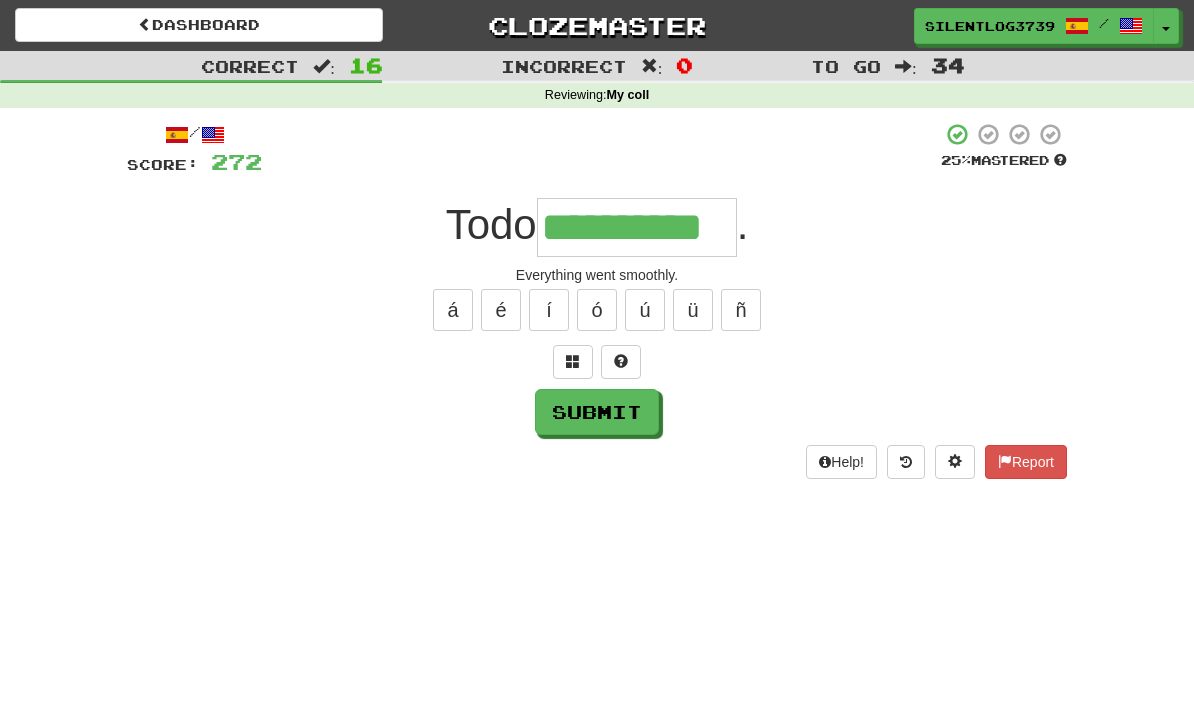 type on "**********" 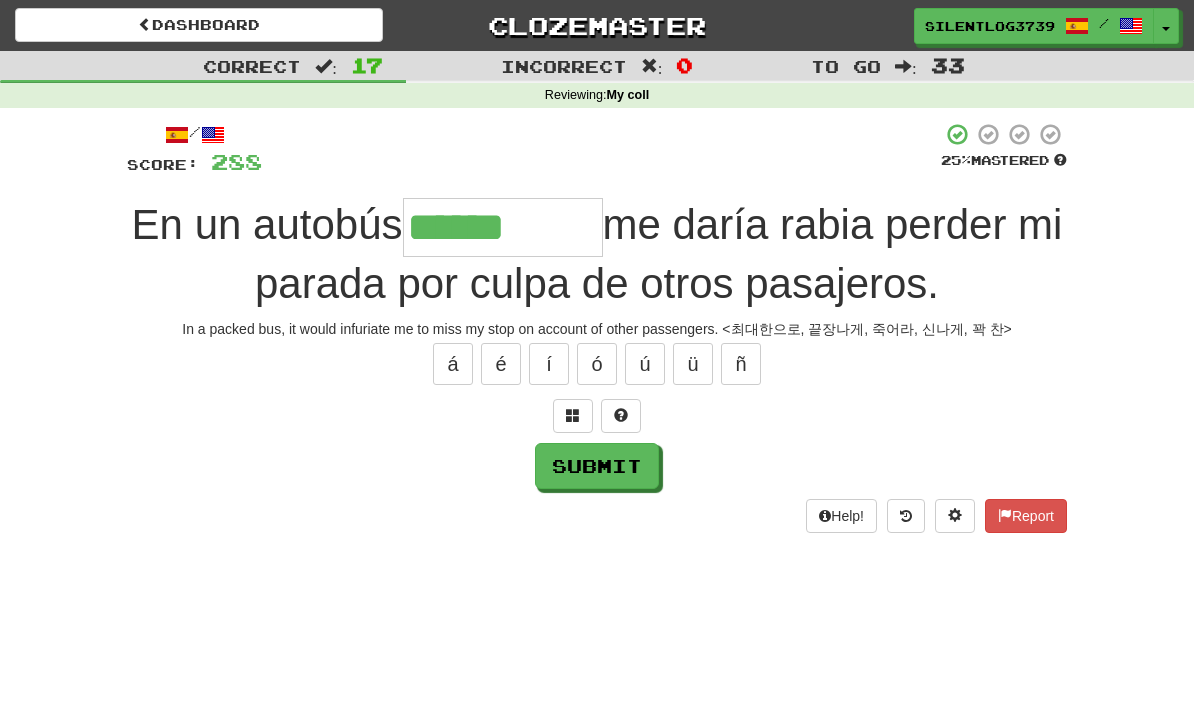 type on "******" 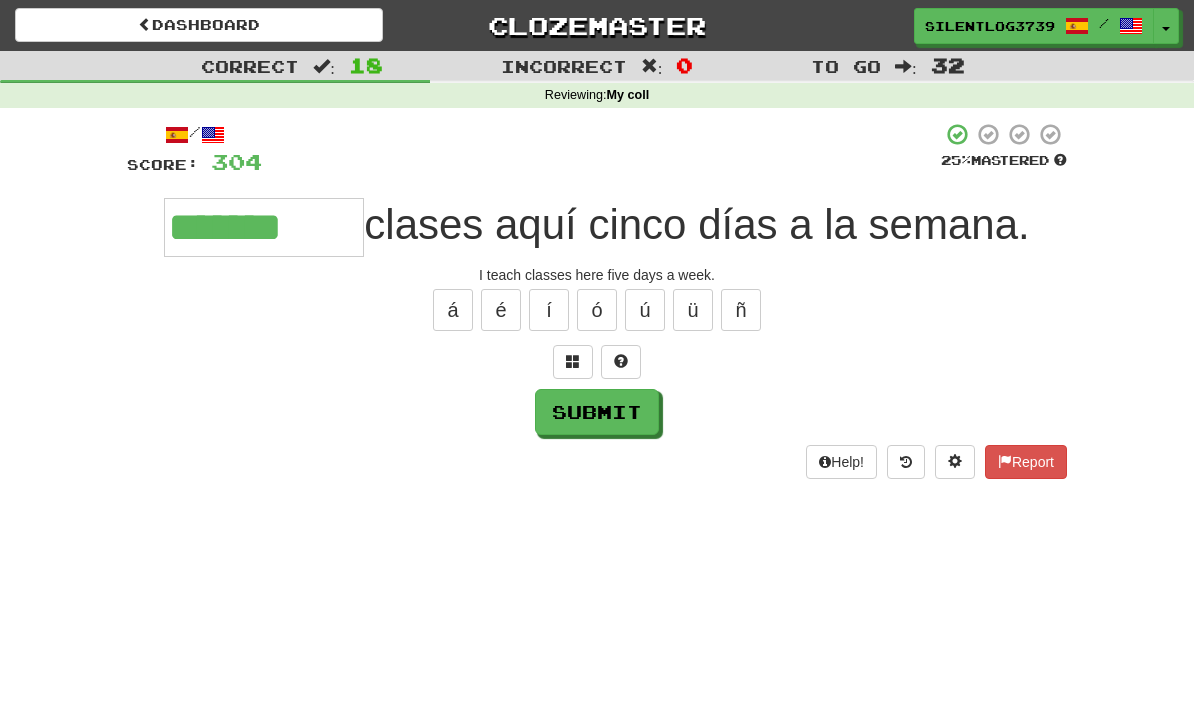 type on "*******" 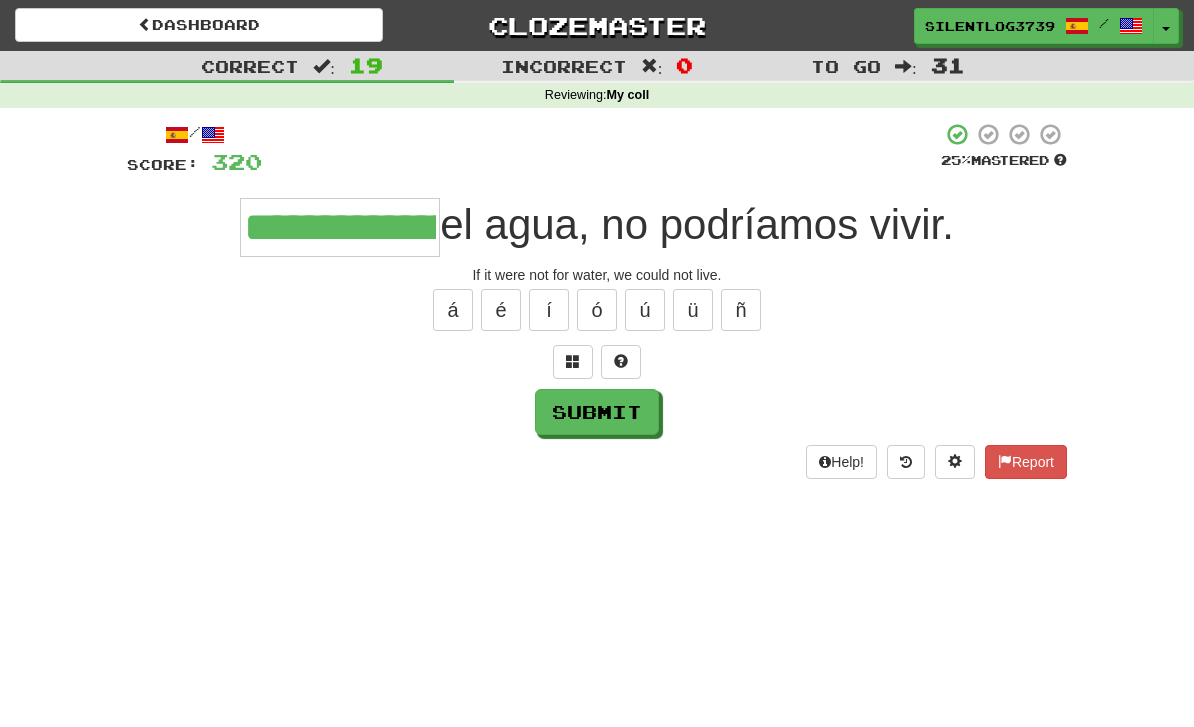 type on "**********" 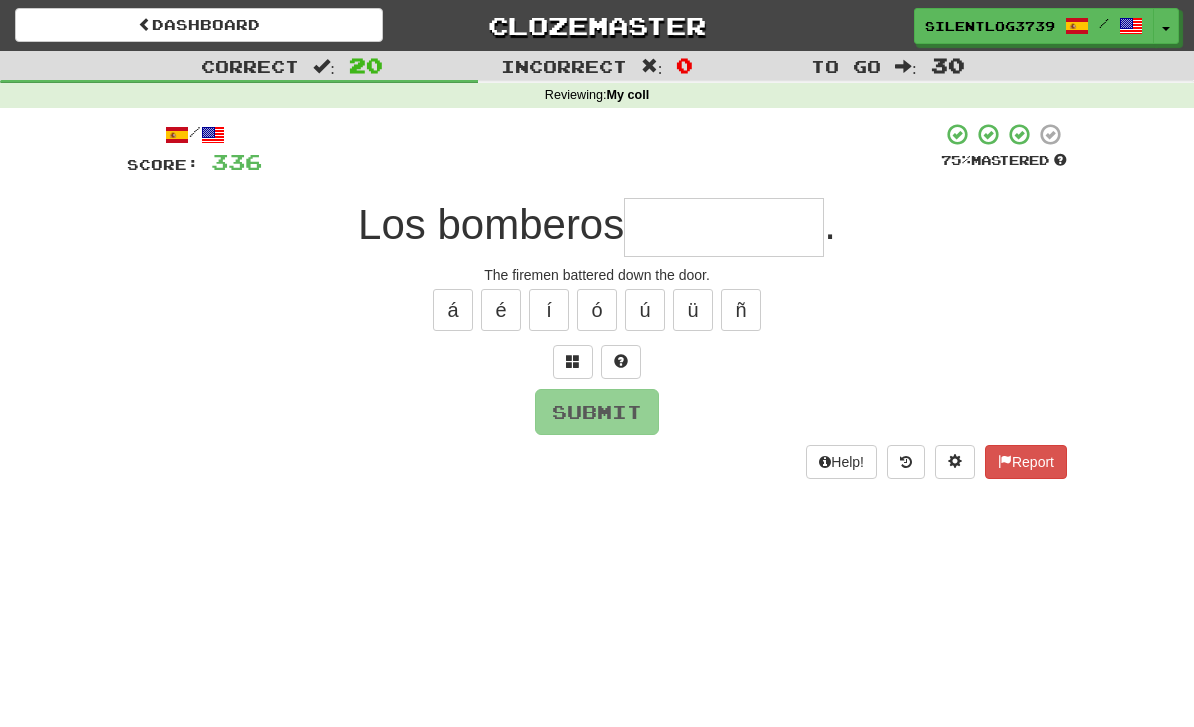 type on "*" 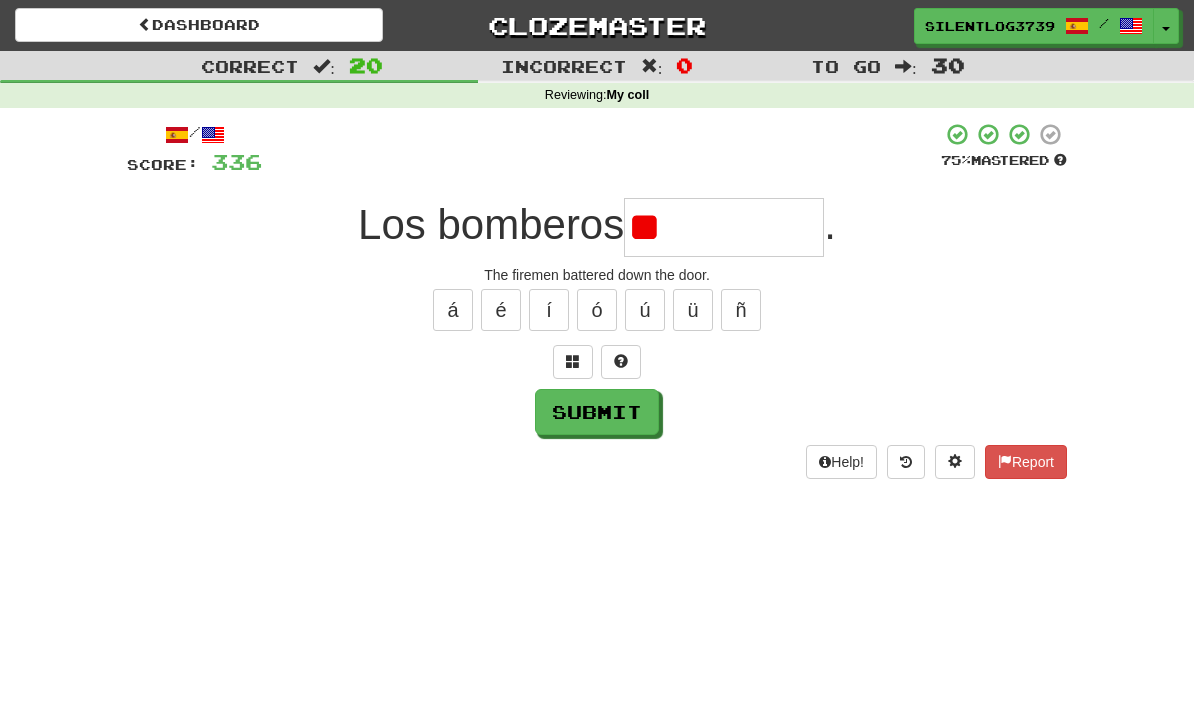 type on "*" 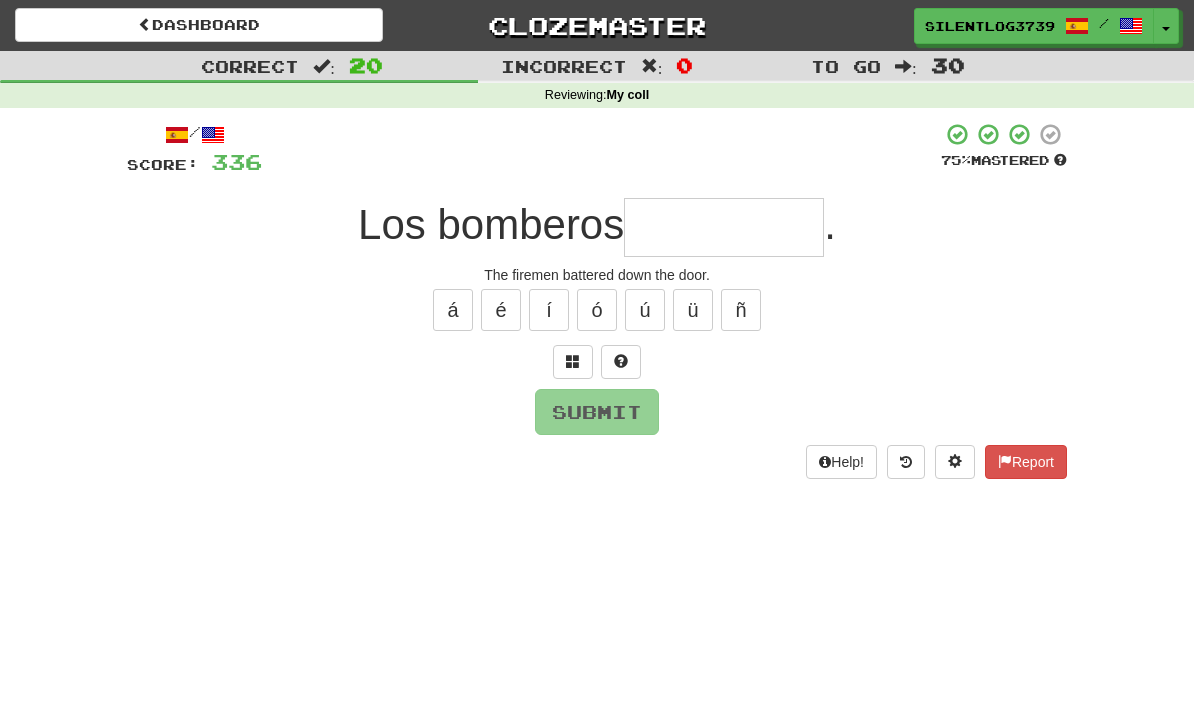 type on "*" 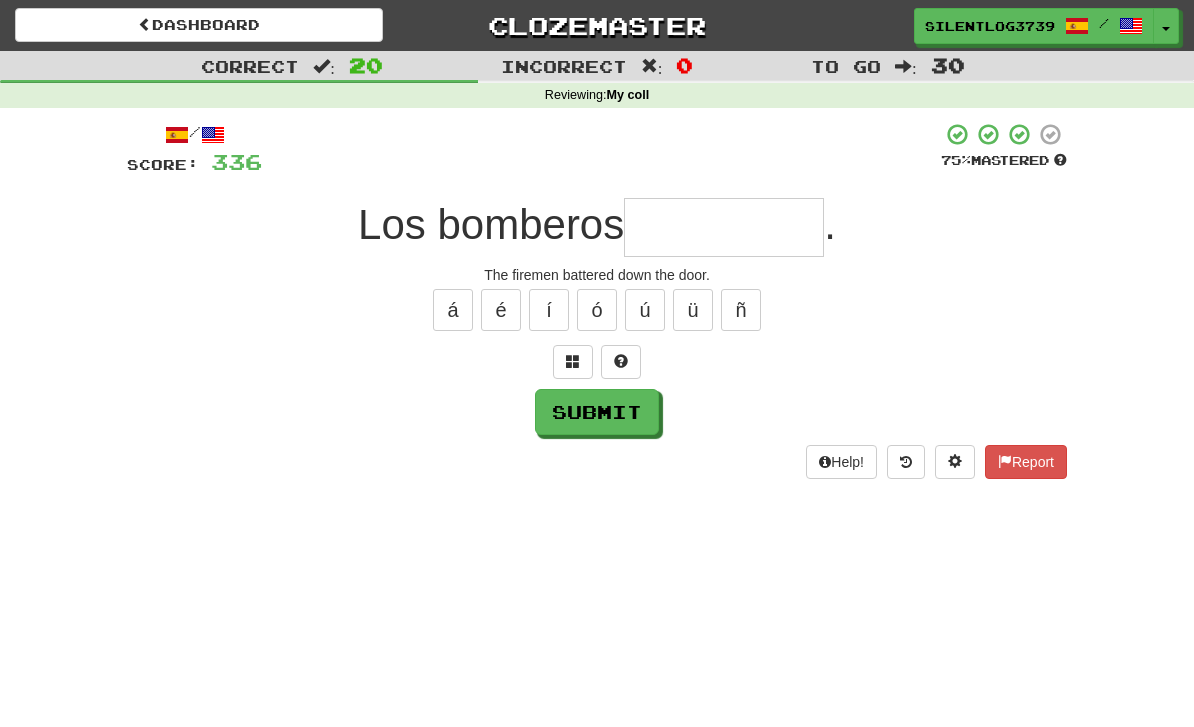 type on "*" 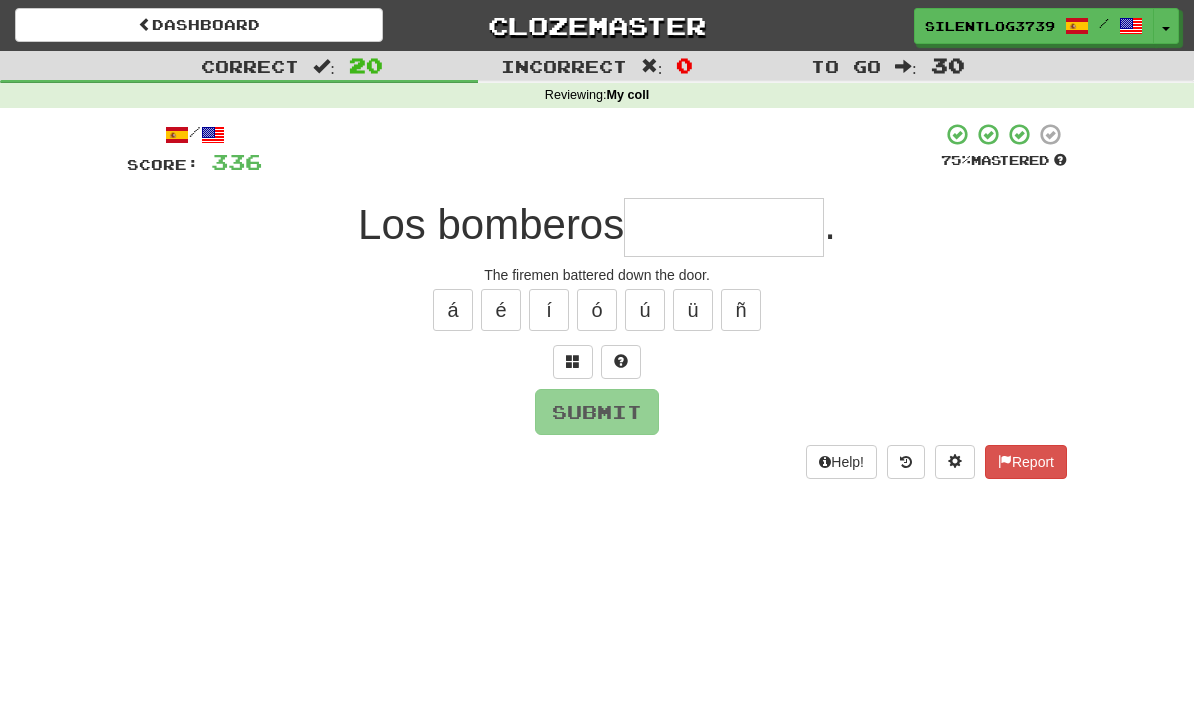 type on "**********" 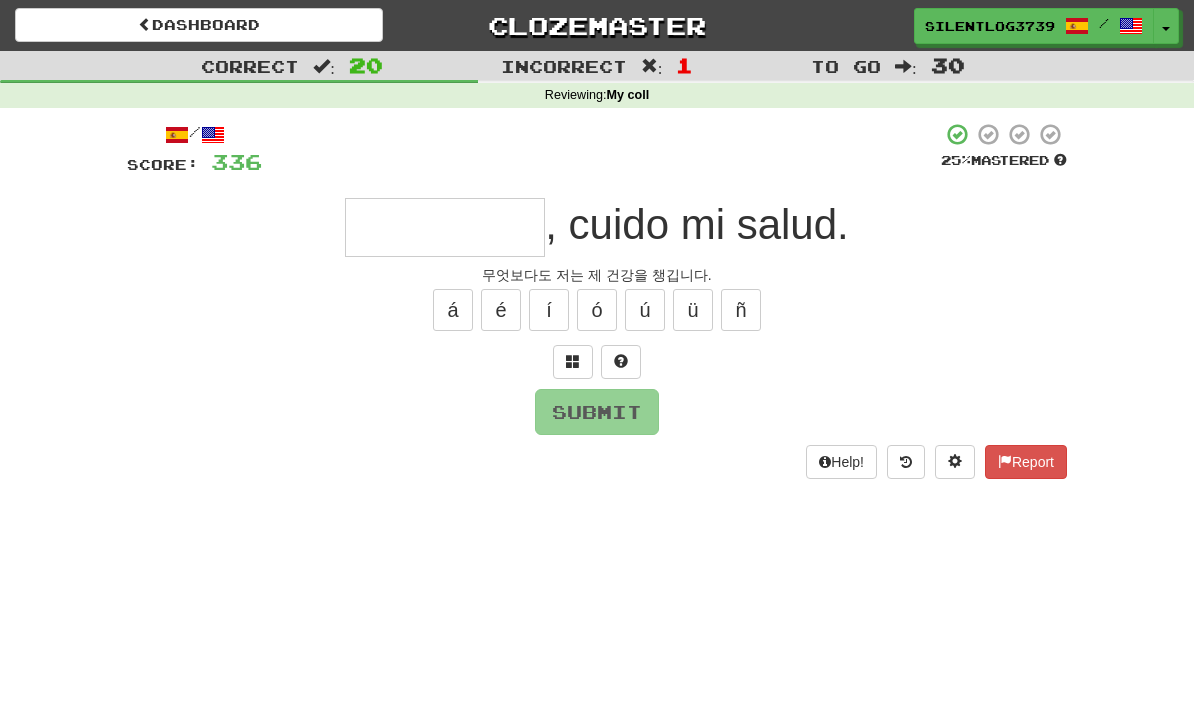 type on "*" 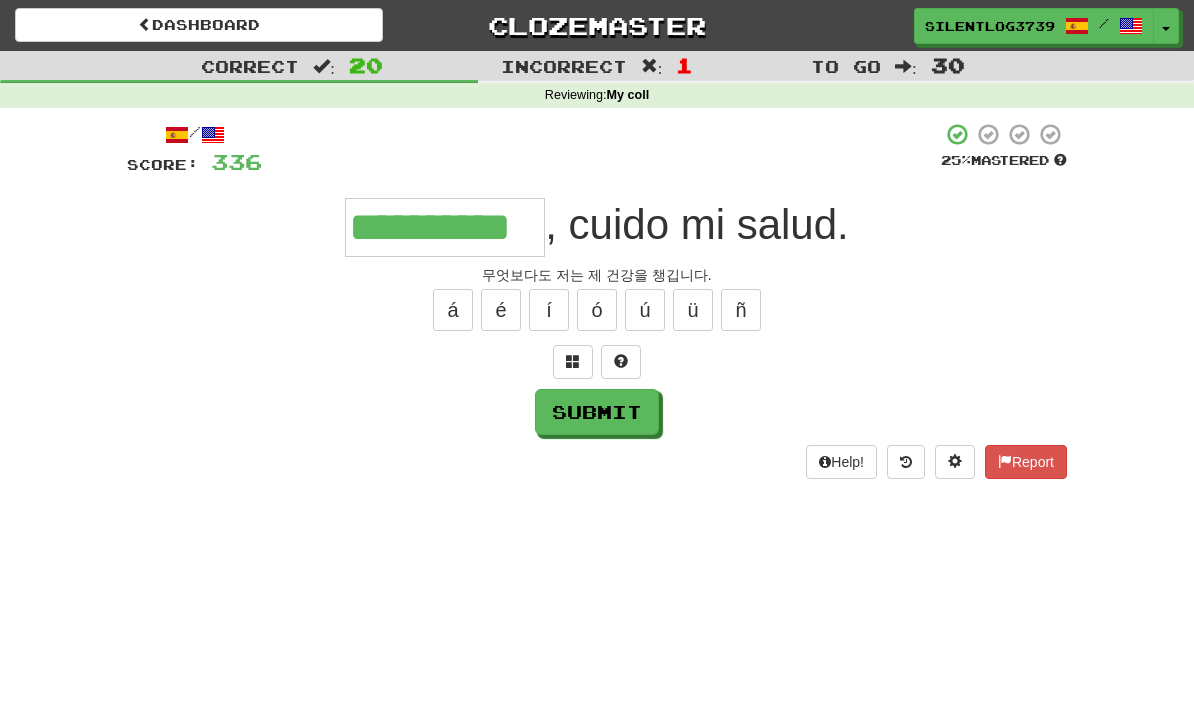 type on "**********" 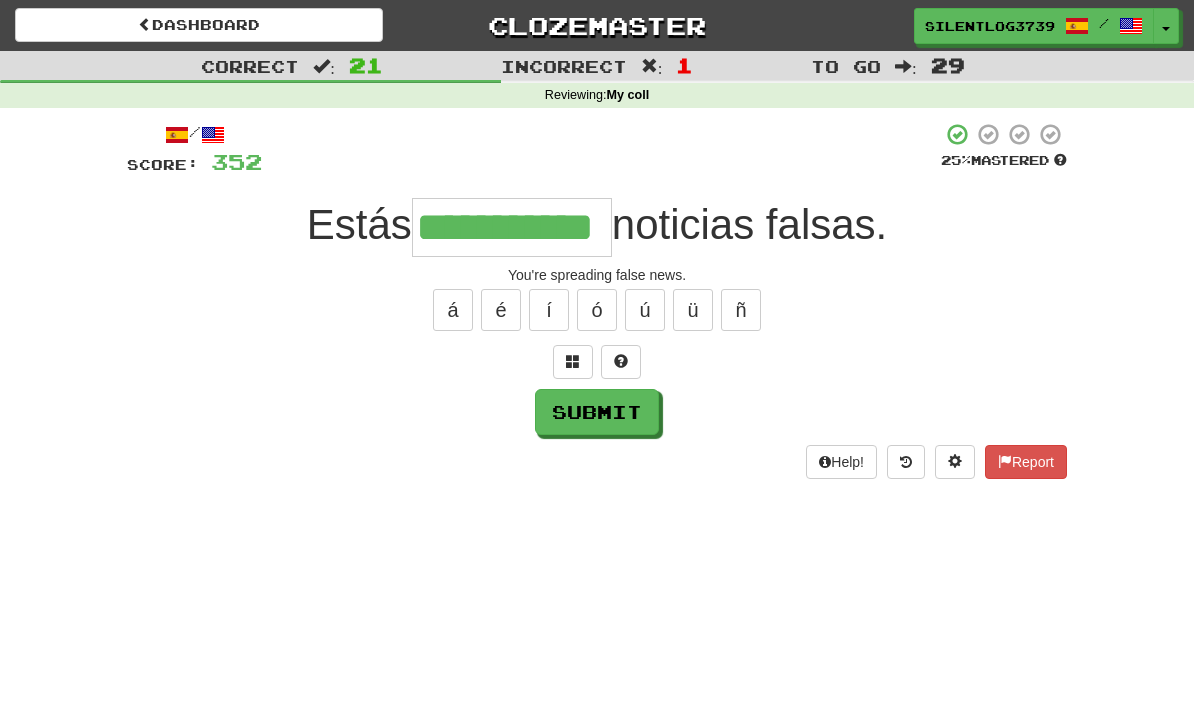type on "**********" 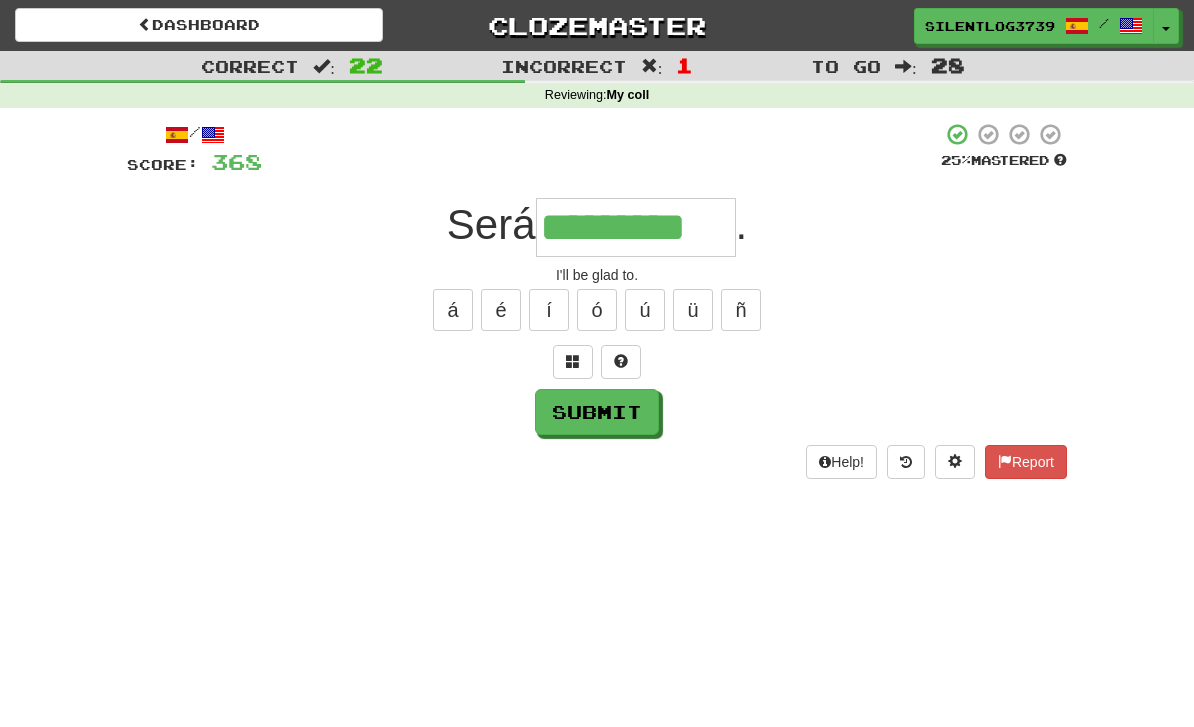 type on "*********" 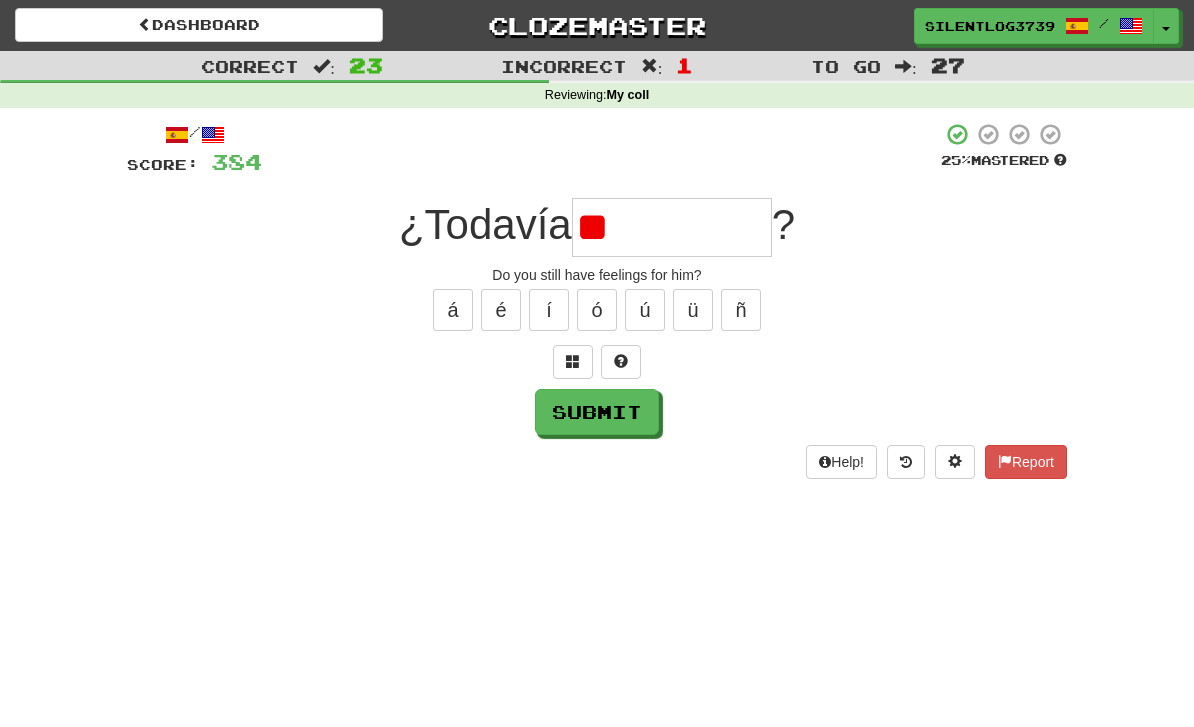 type on "*" 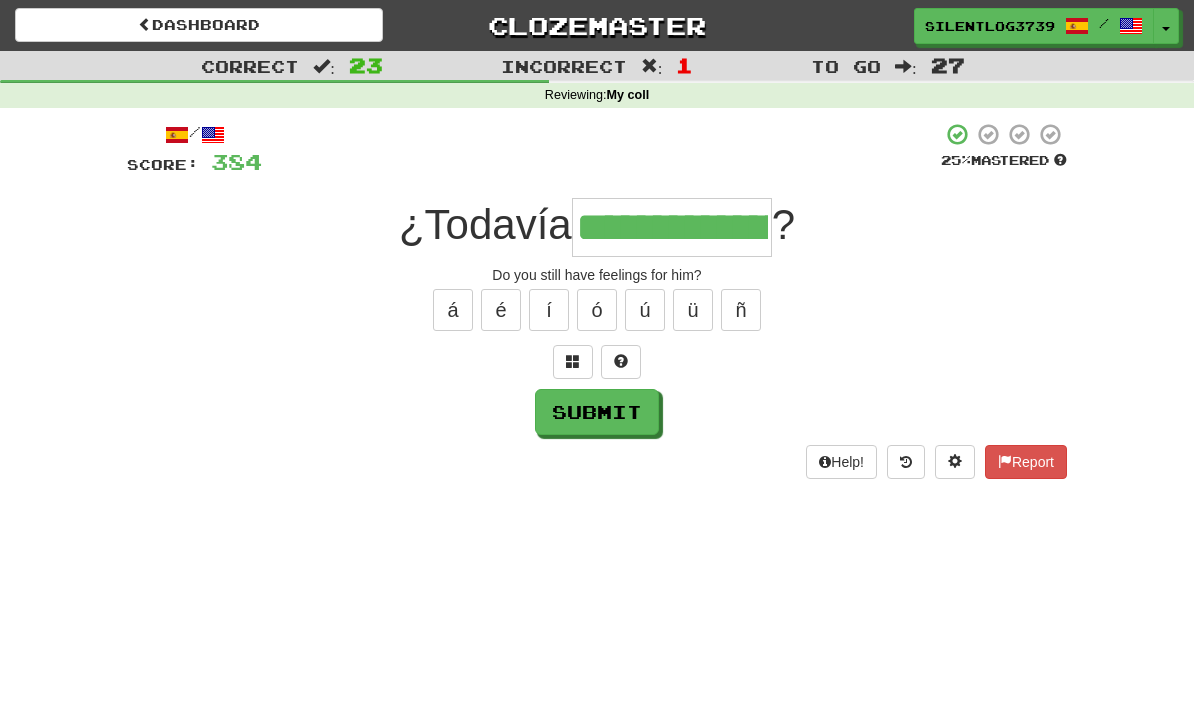type on "**********" 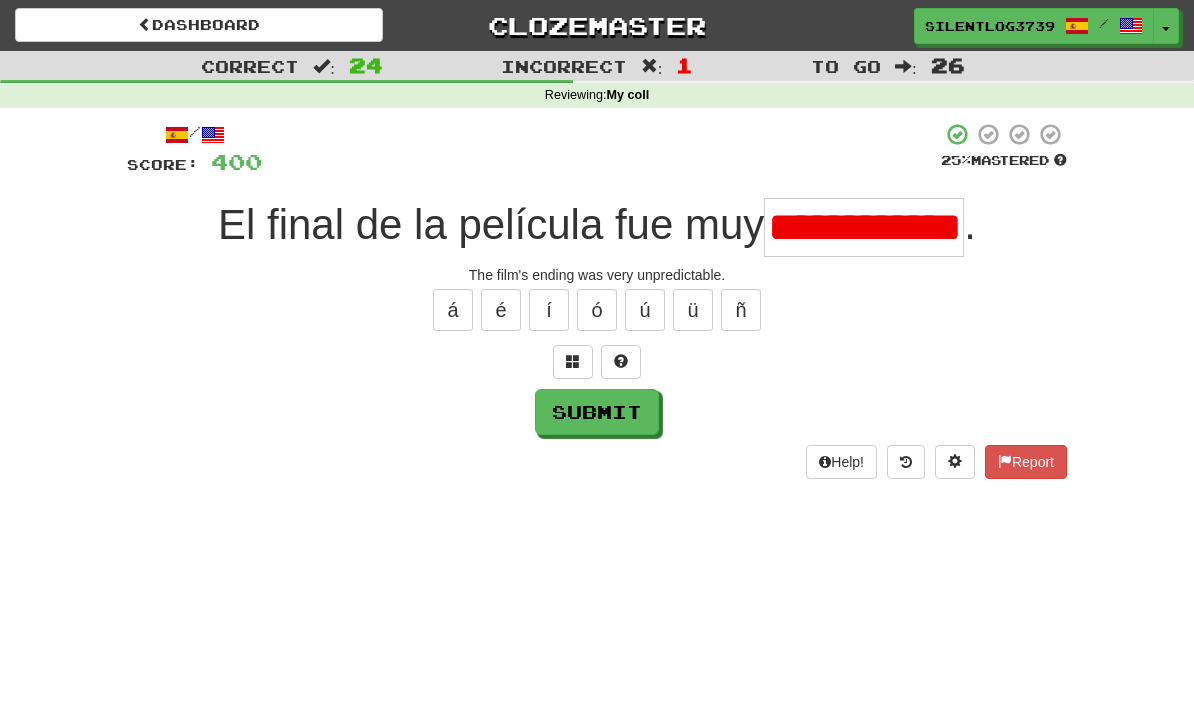 type on "**********" 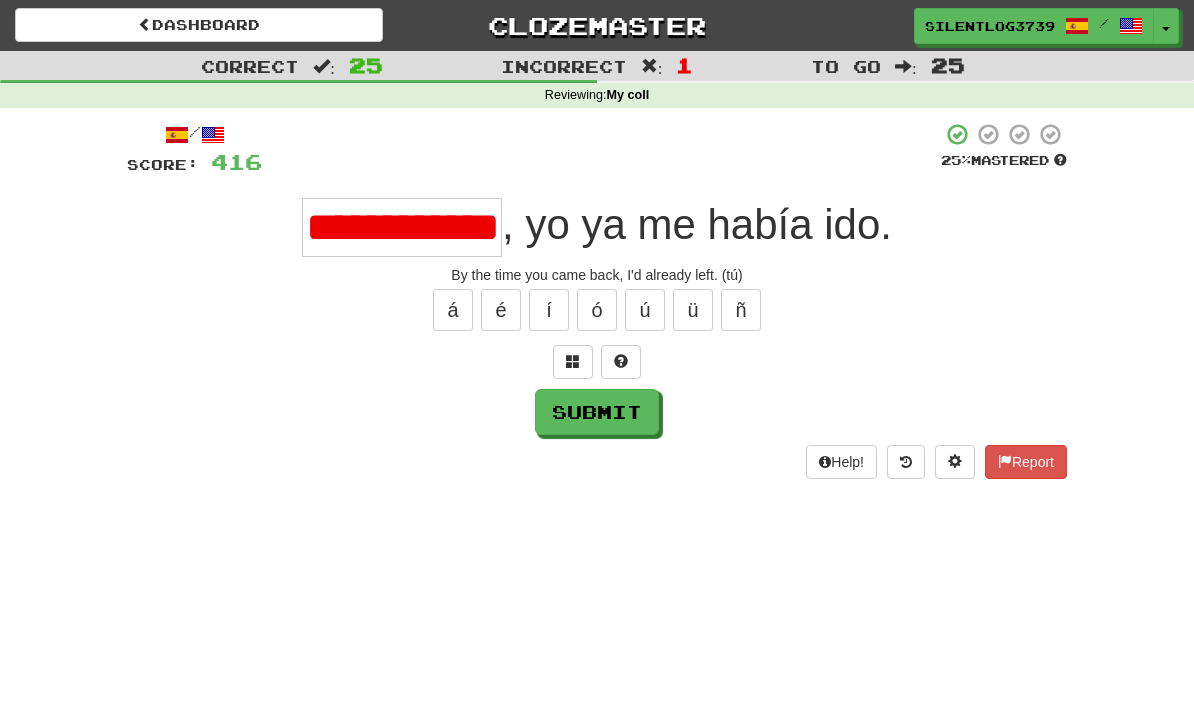 type on "**********" 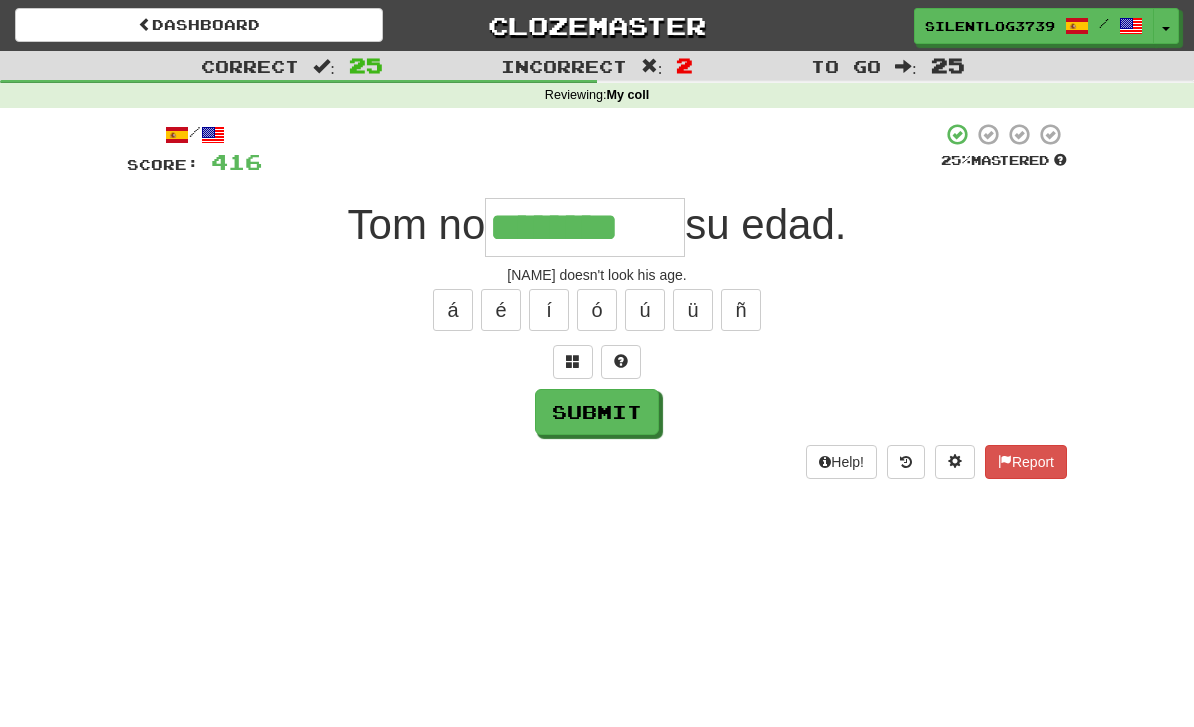 type on "********" 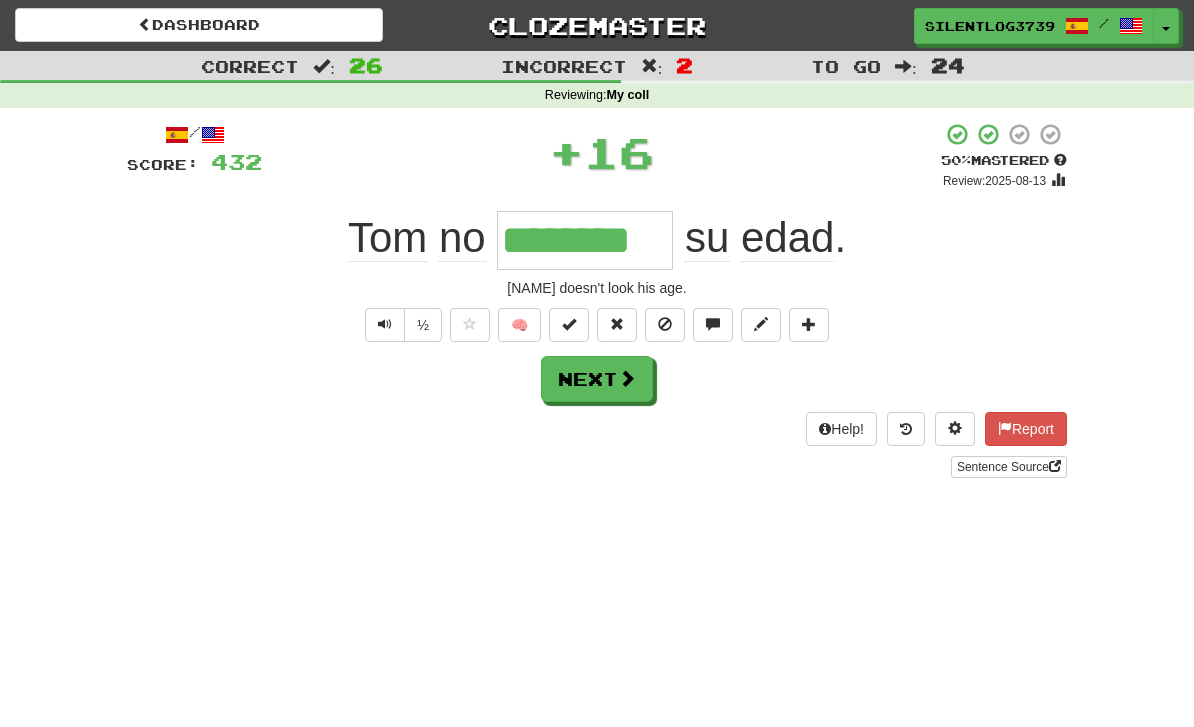 type 